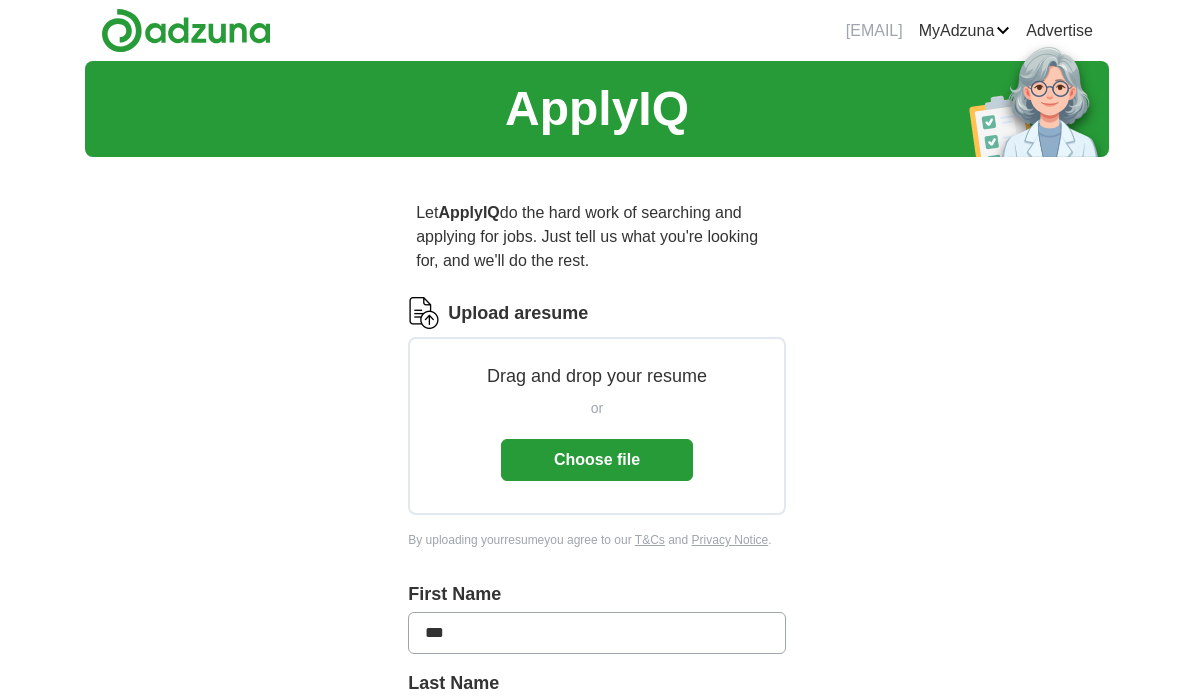 scroll, scrollTop: 0, scrollLeft: 0, axis: both 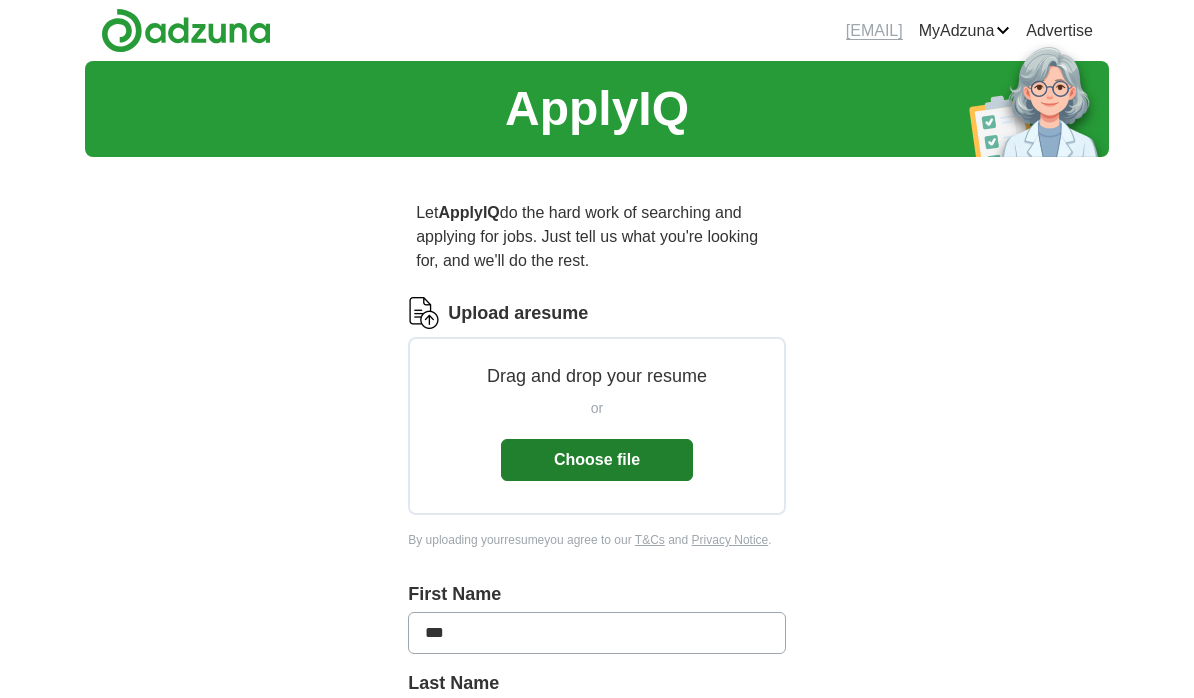 click on "Choose file" at bounding box center [597, 460] 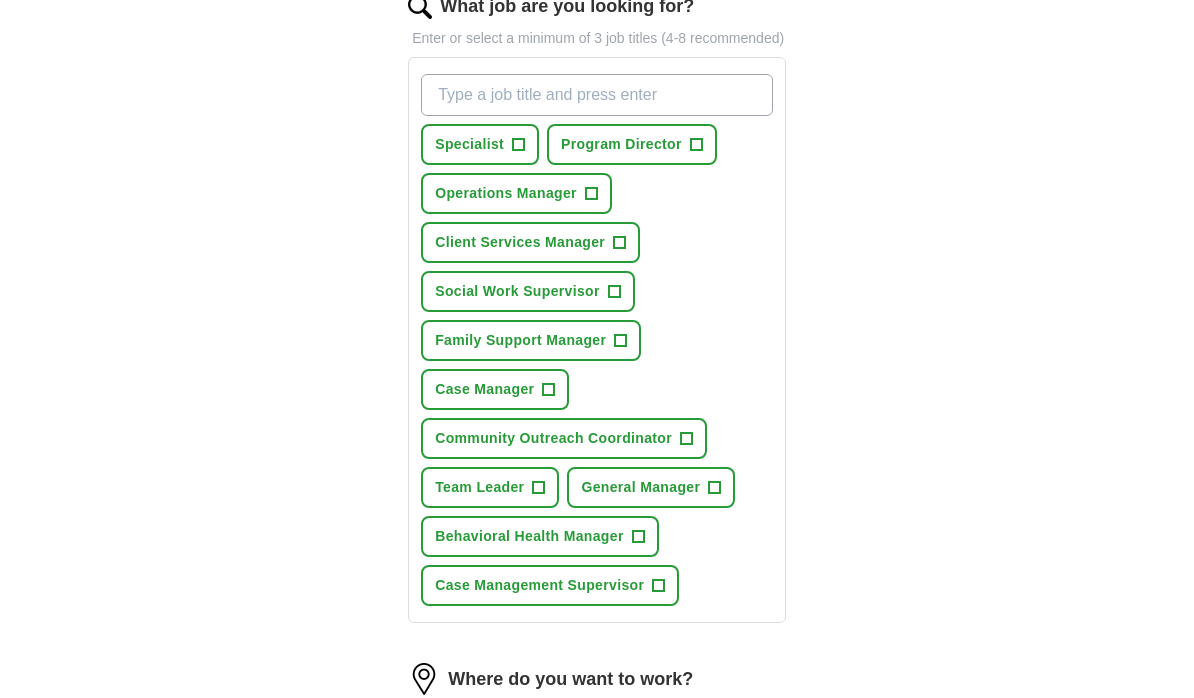 scroll, scrollTop: 703, scrollLeft: 0, axis: vertical 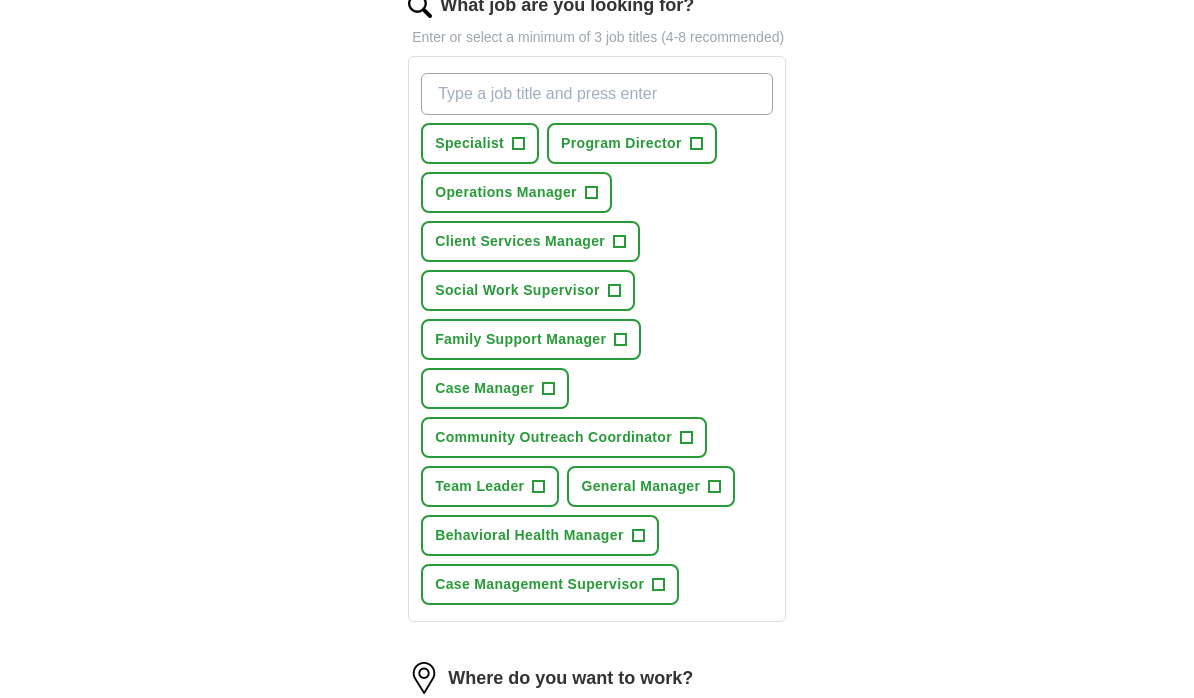 click on "Client Services Manager +" at bounding box center [530, 242] 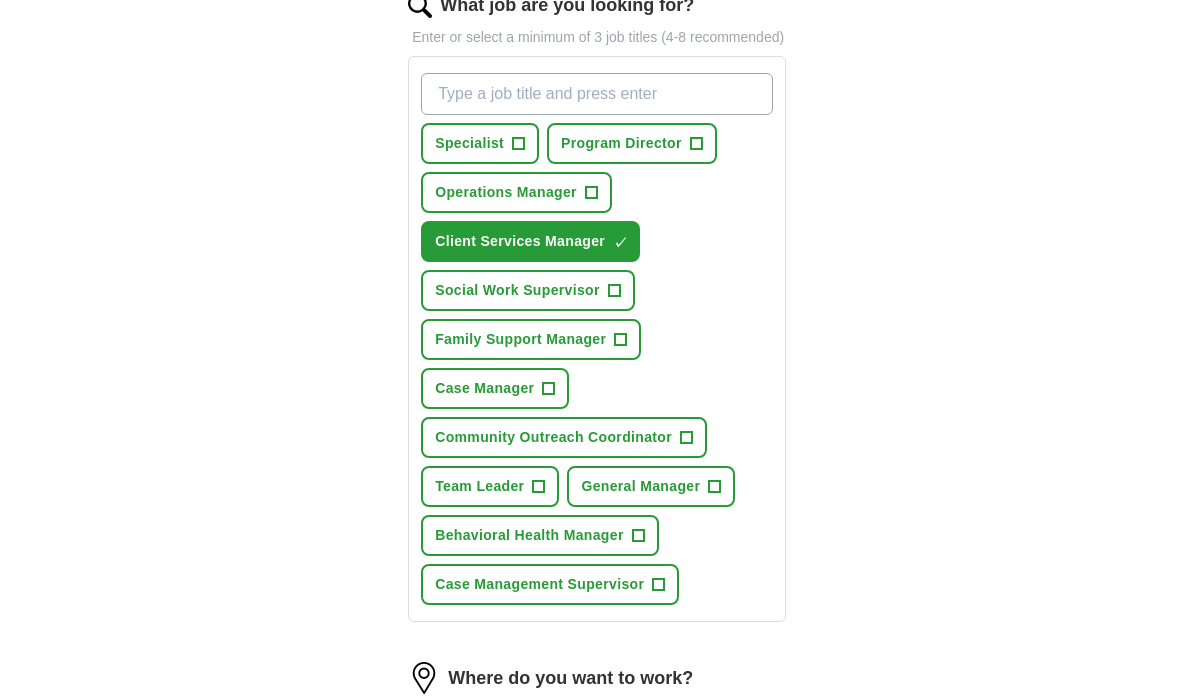click on "+" at bounding box center [614, 291] 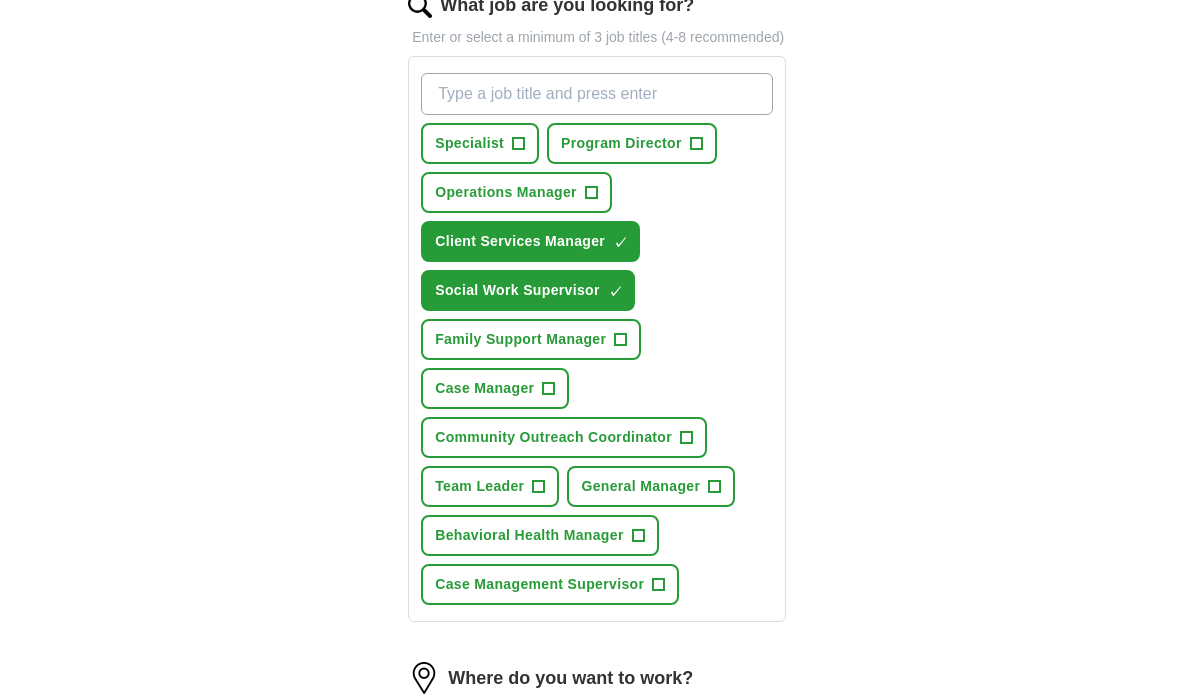 click on "+" at bounding box center [621, 340] 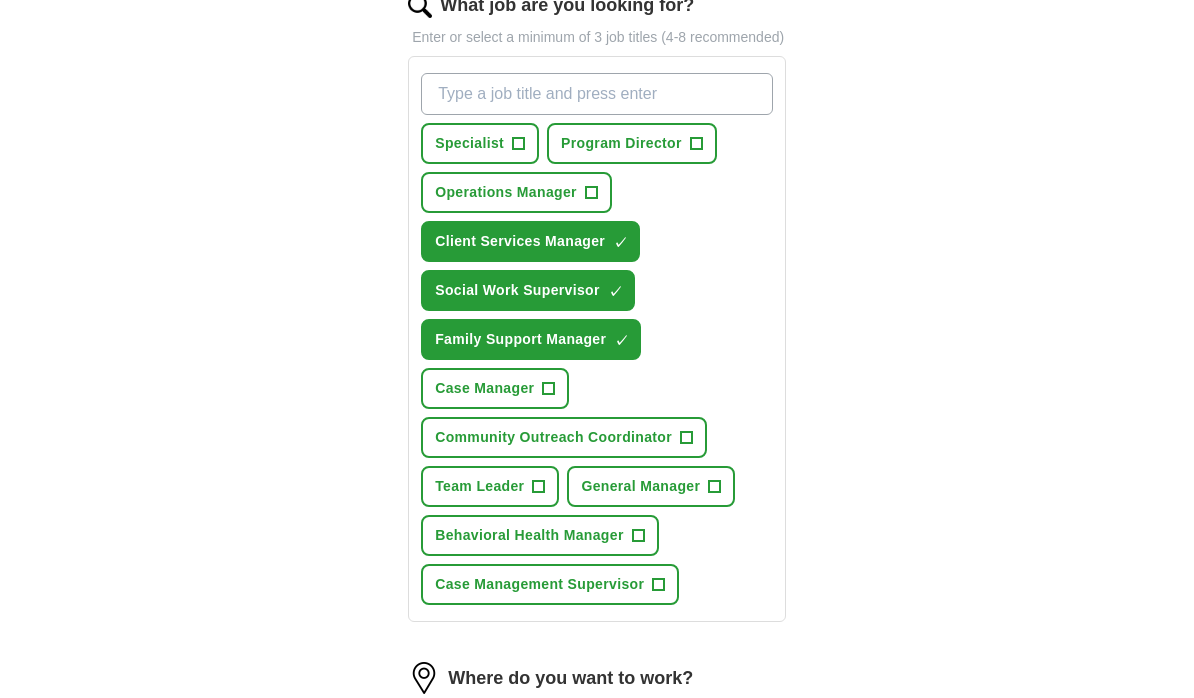 click on "+" at bounding box center (549, 389) 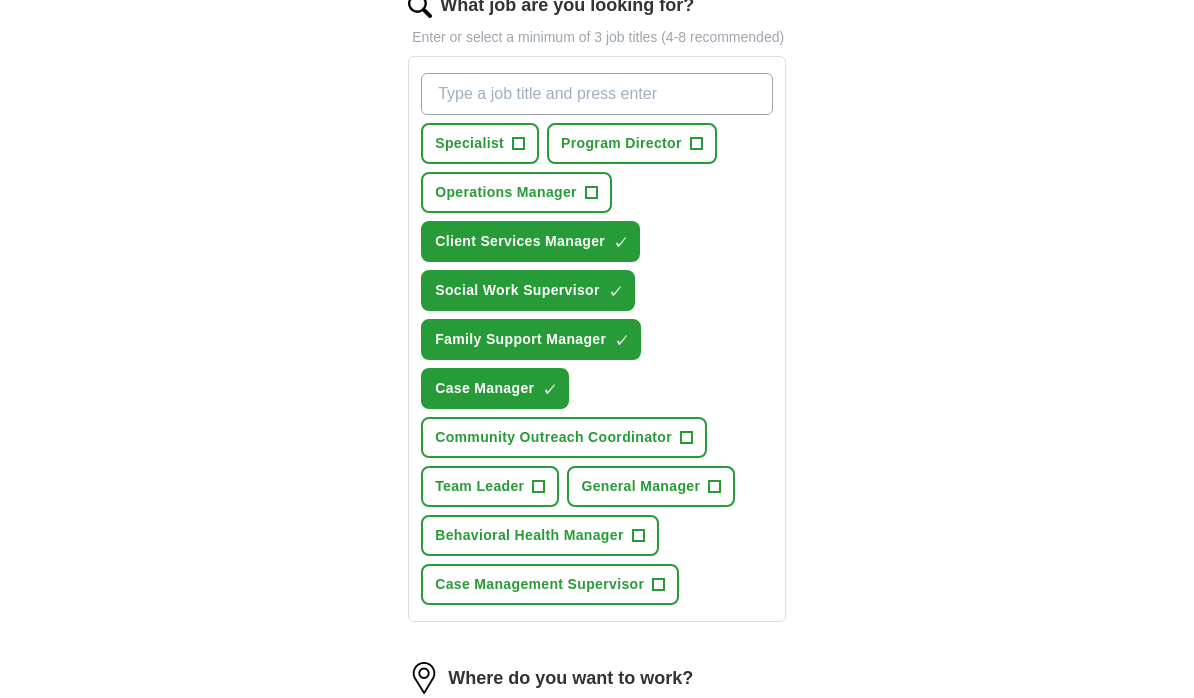 click on "Community Outreach Coordinator +" at bounding box center (564, 437) 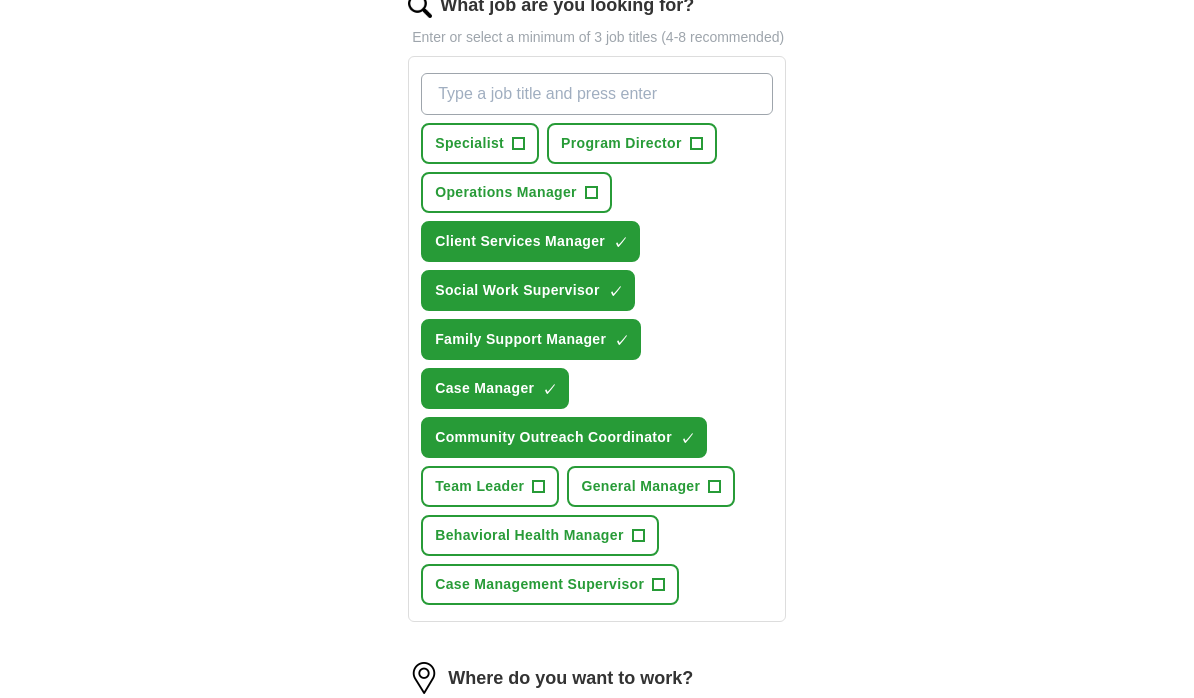 click on "+" at bounding box center [539, 487] 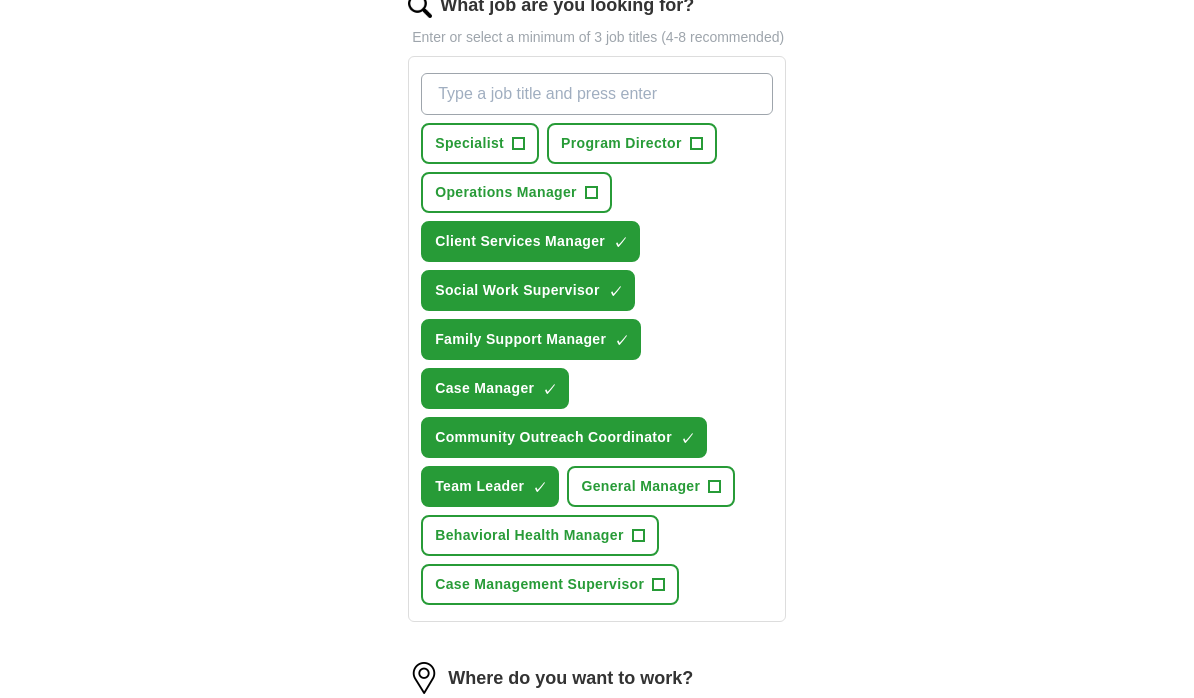 click on "+" at bounding box center [715, 487] 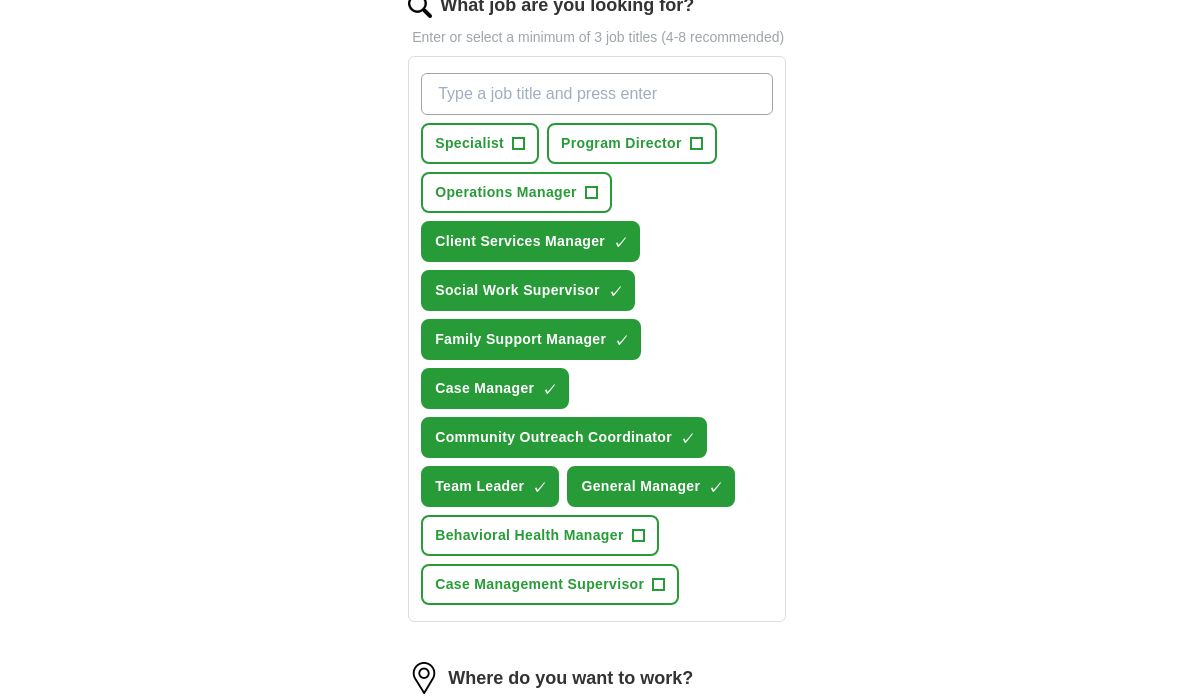 click on "Case Management Supervisor +" at bounding box center (550, 584) 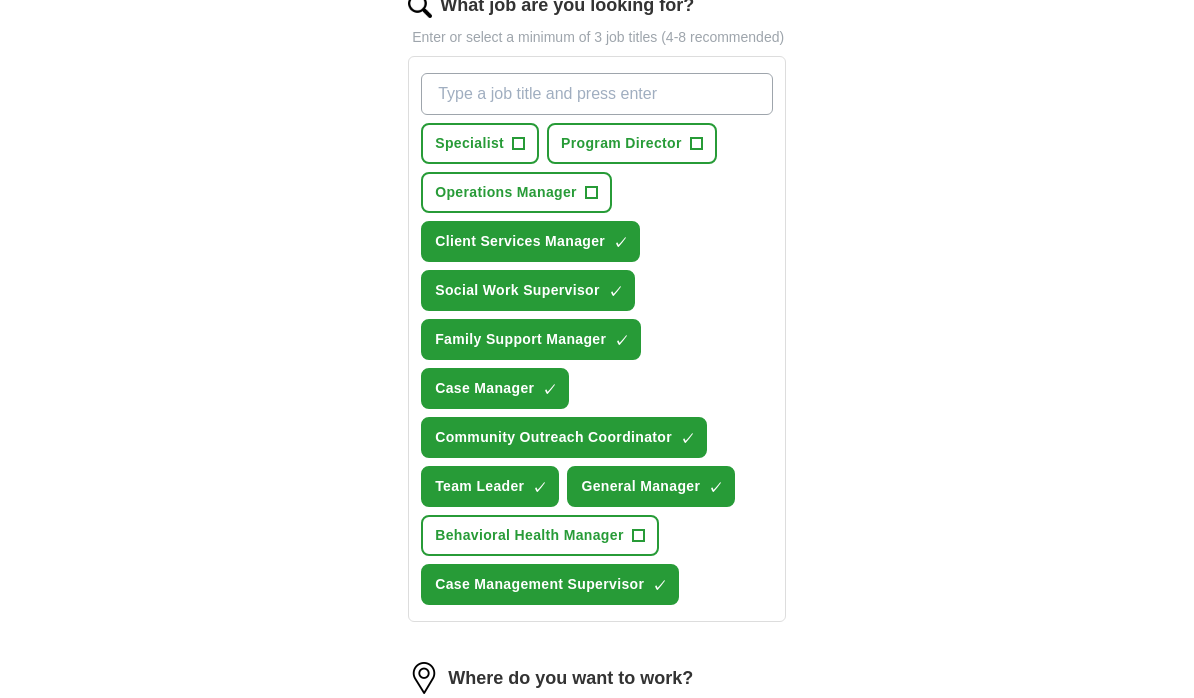 click on "What job are you looking for?" at bounding box center [597, 94] 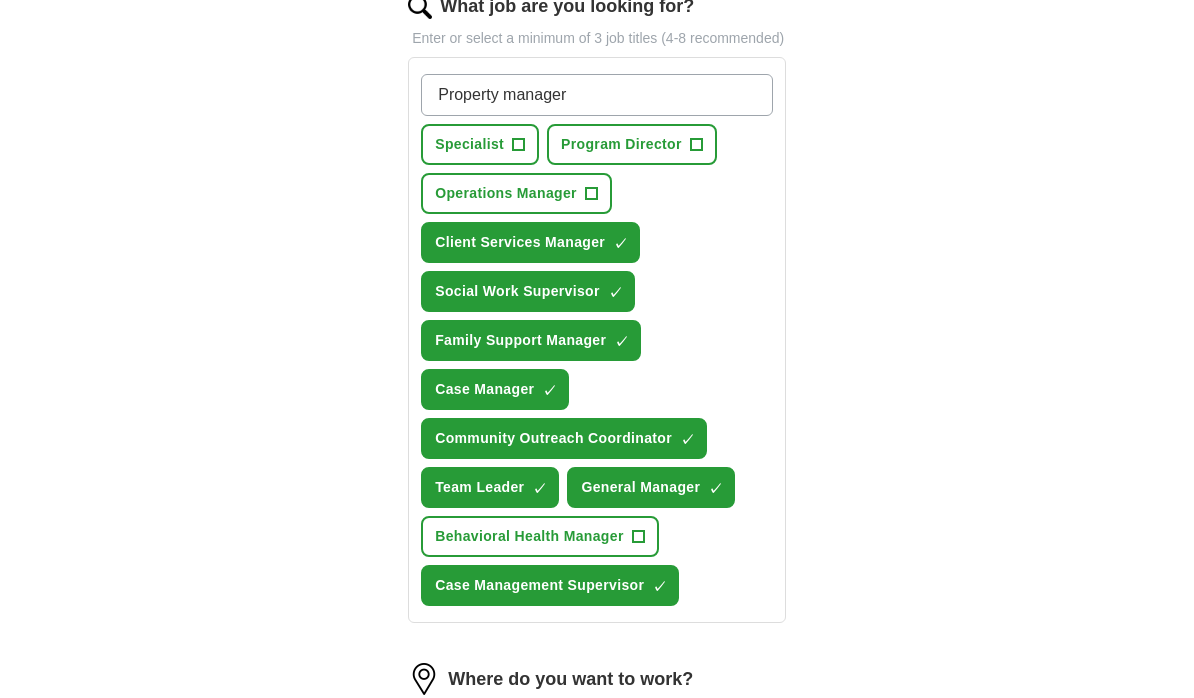 click on "Property manager Specialist + Program Director + Operations Manager + Client Services Manager ✓ × Social Work Supervisor ✓ × Family Support Manager ✓ × Case Manager ✓ × Community Outreach Coordinator ✓ × Team Leader ✓ × General Manager ✓ × Behavioral Health Manager + Case Management Supervisor ✓ ×" at bounding box center (597, 340) 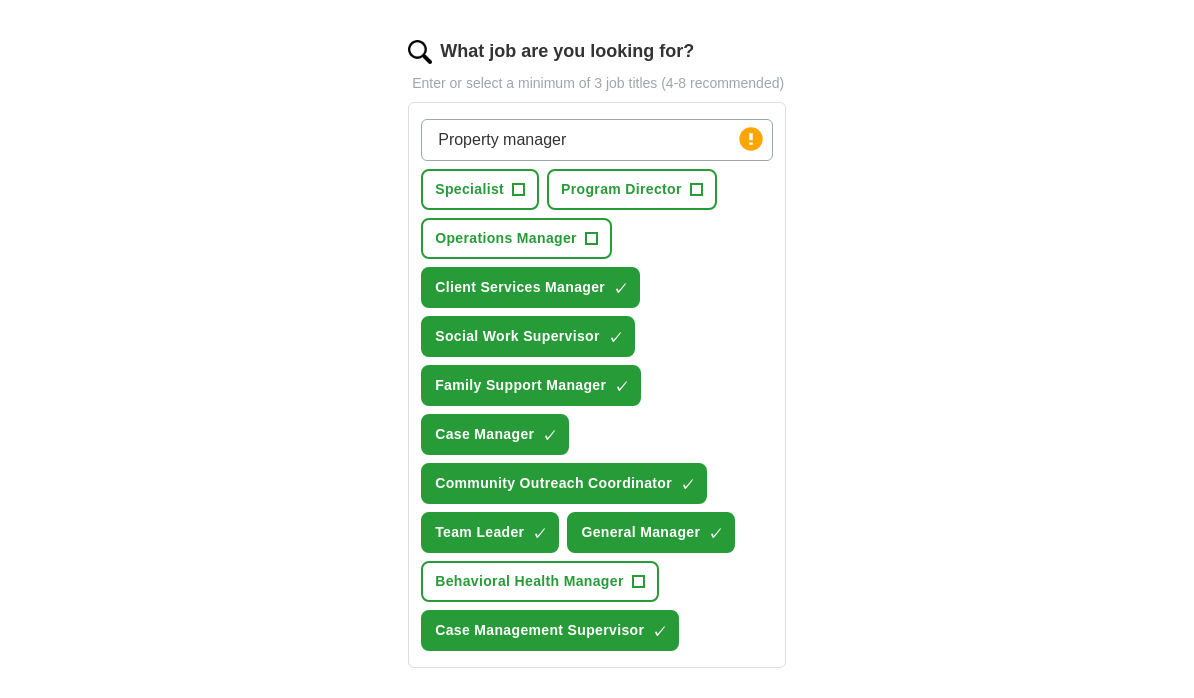 scroll, scrollTop: 656, scrollLeft: 0, axis: vertical 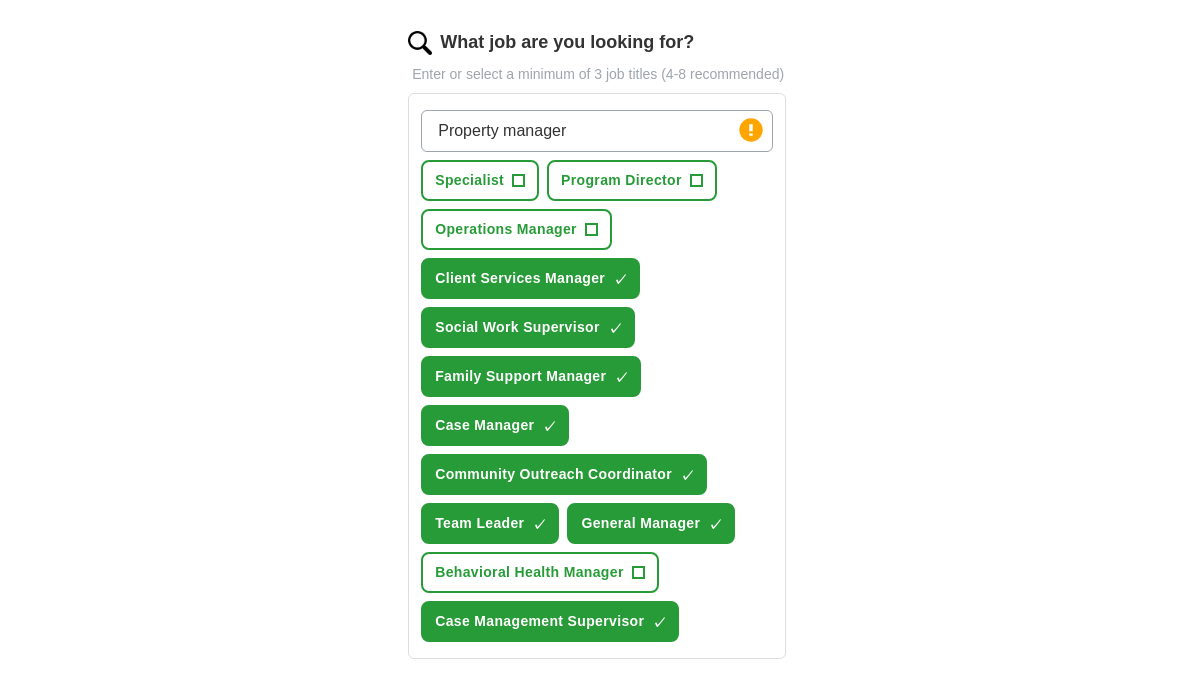 click on "Property manager" at bounding box center [597, 132] 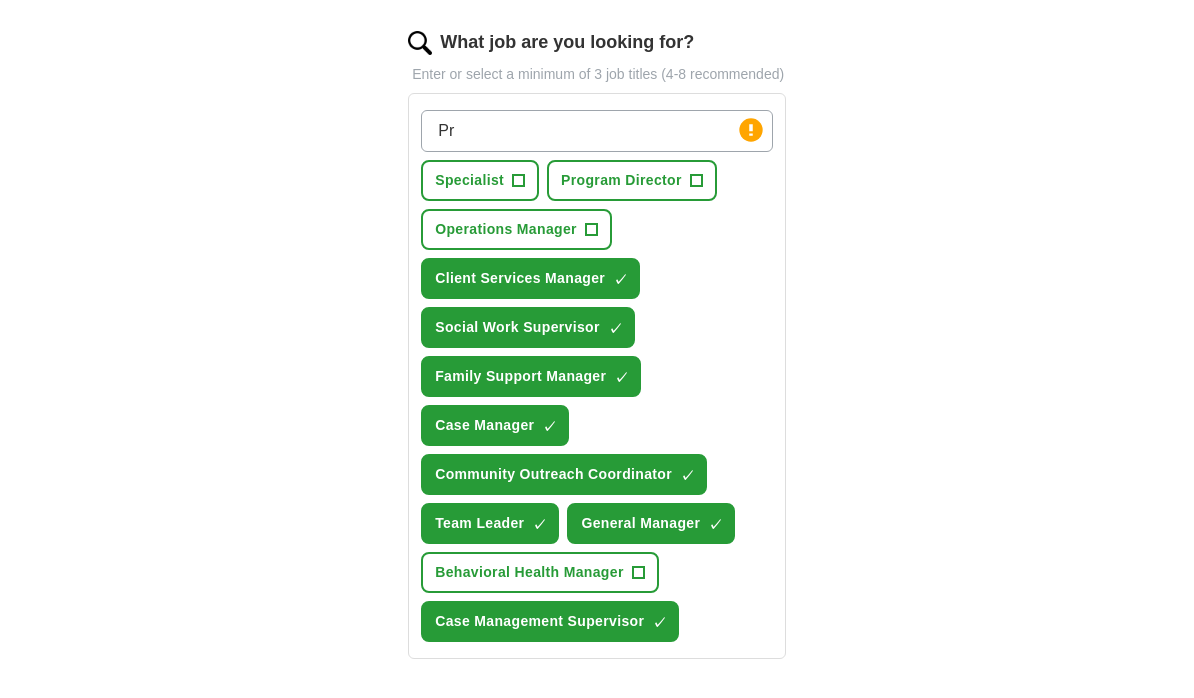type on "P" 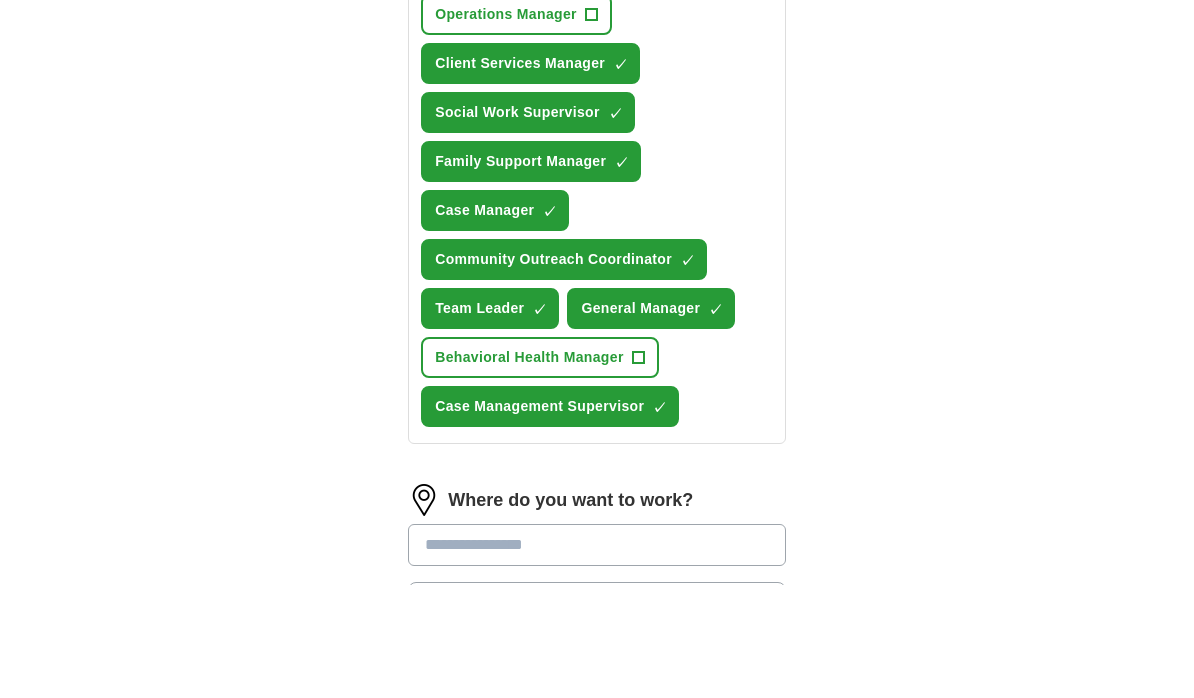 scroll, scrollTop: 792, scrollLeft: 0, axis: vertical 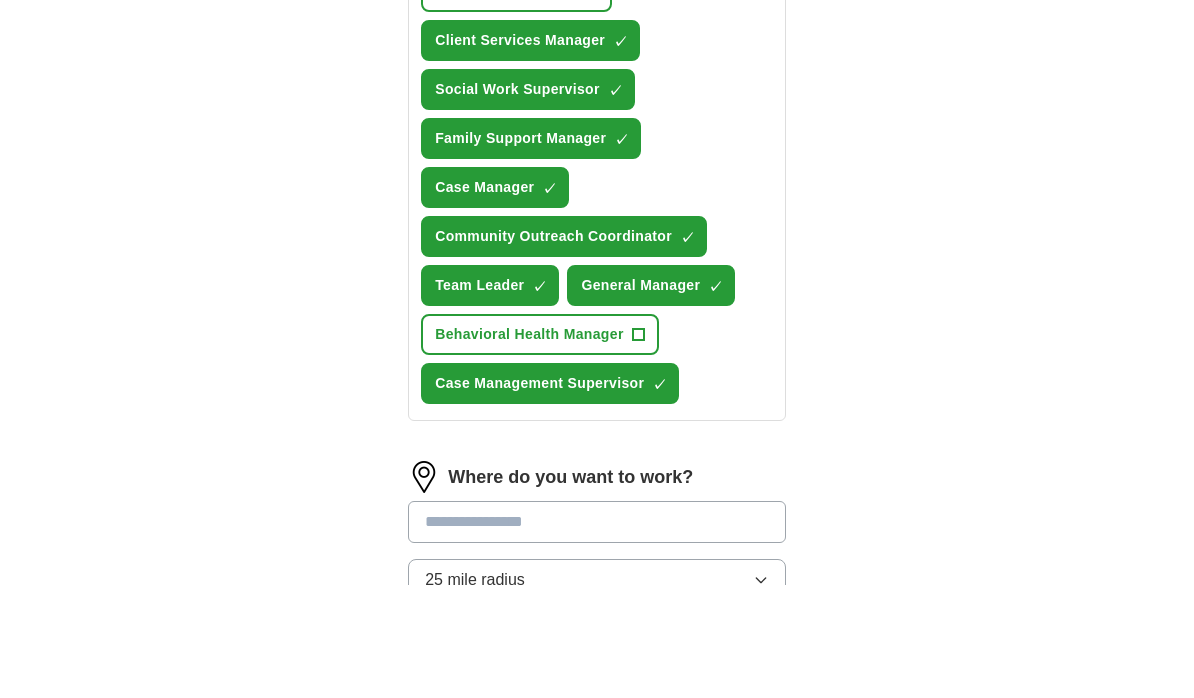 type 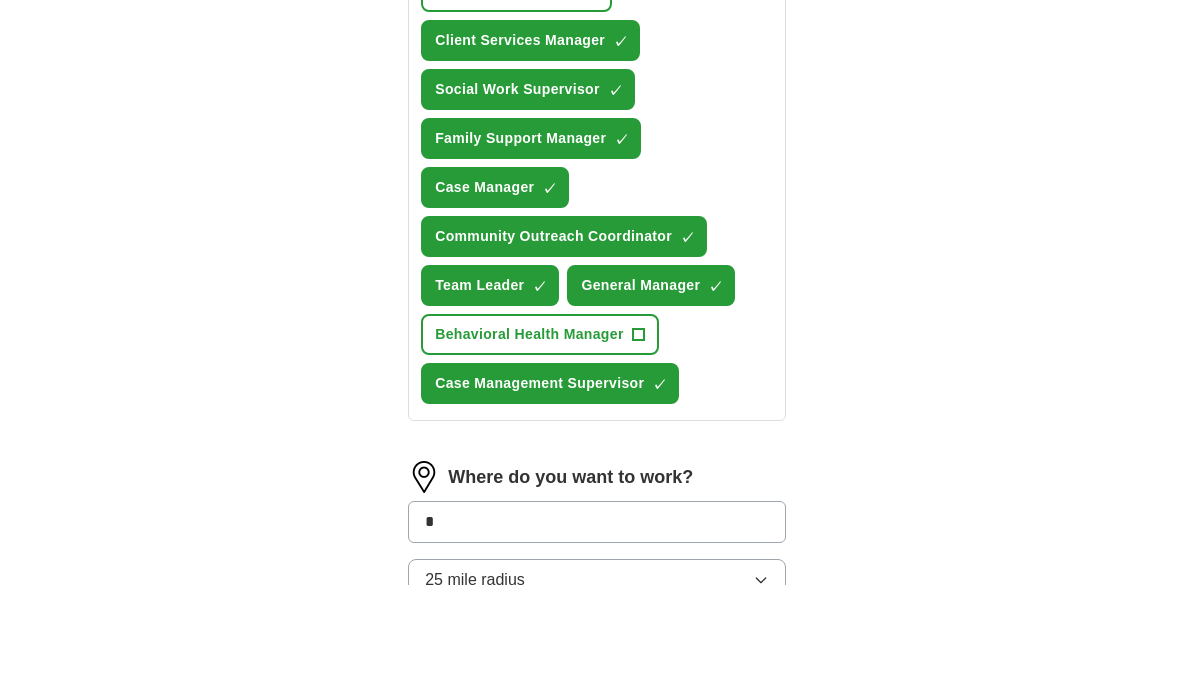 type on "*" 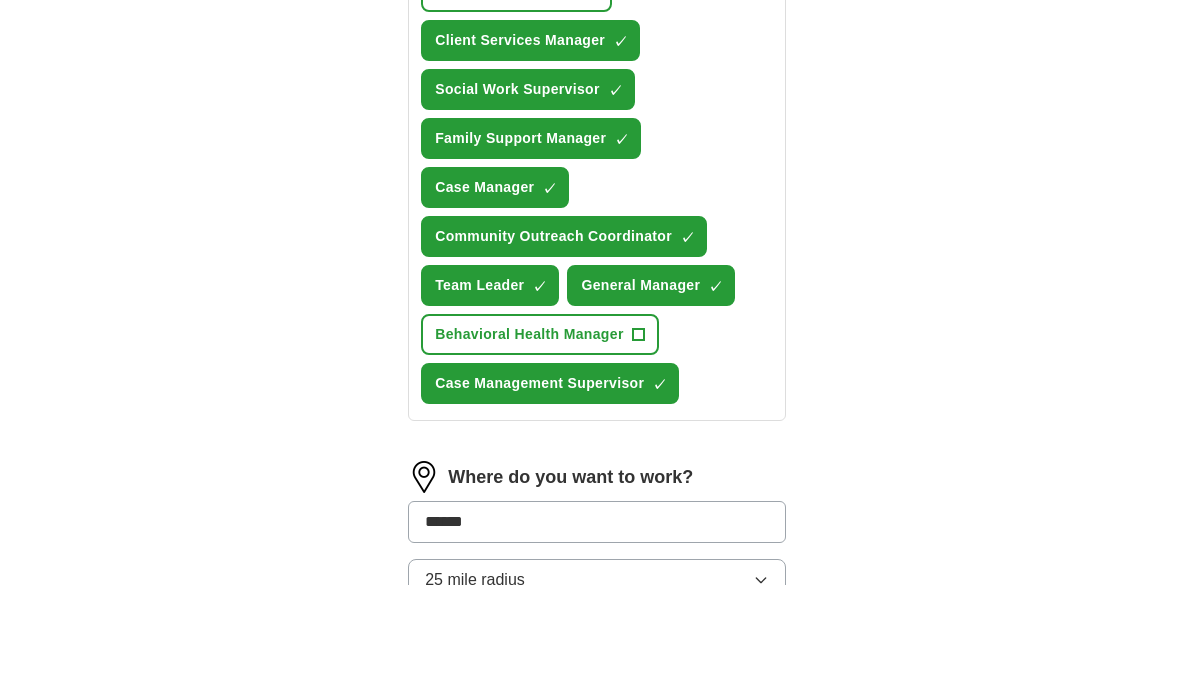click on "Where do you want to work? ***** 25 mile radius" at bounding box center [597, 652] 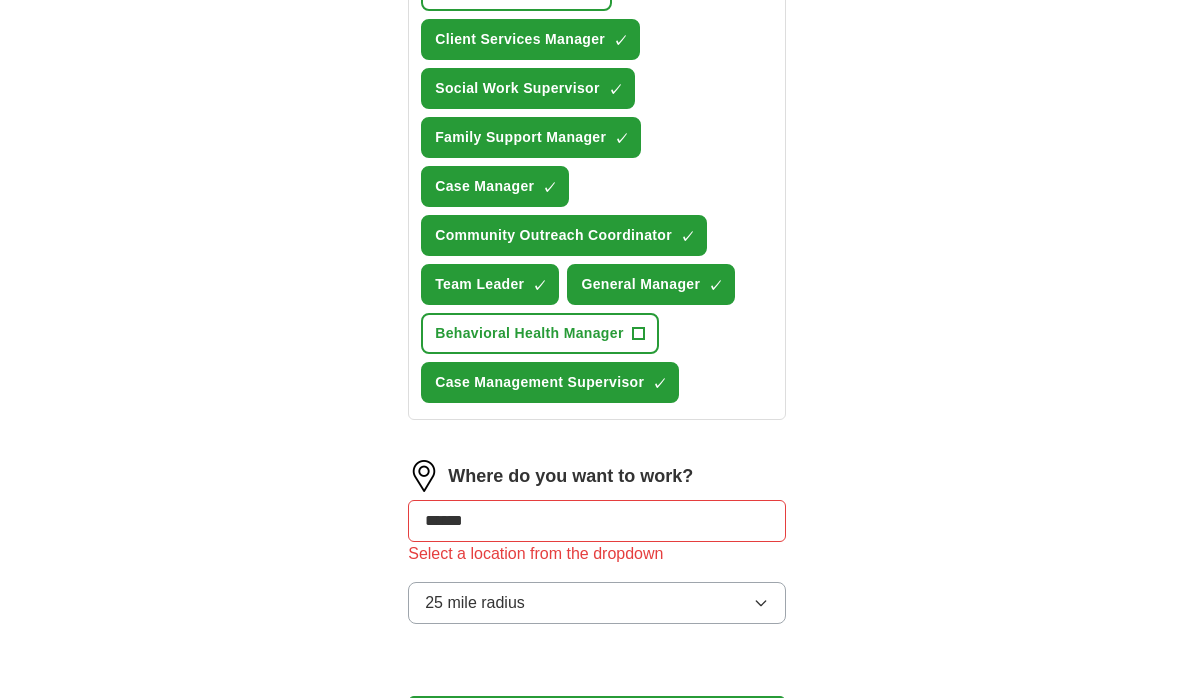 click on "*****" at bounding box center [597, 522] 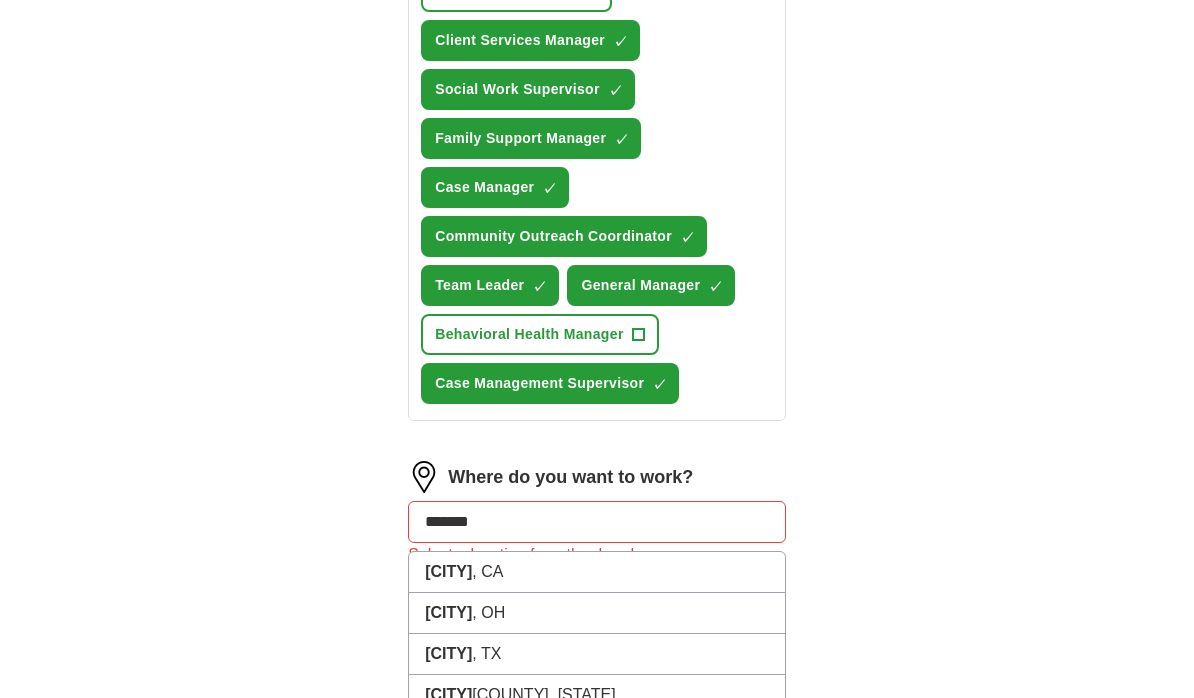 type on "*******" 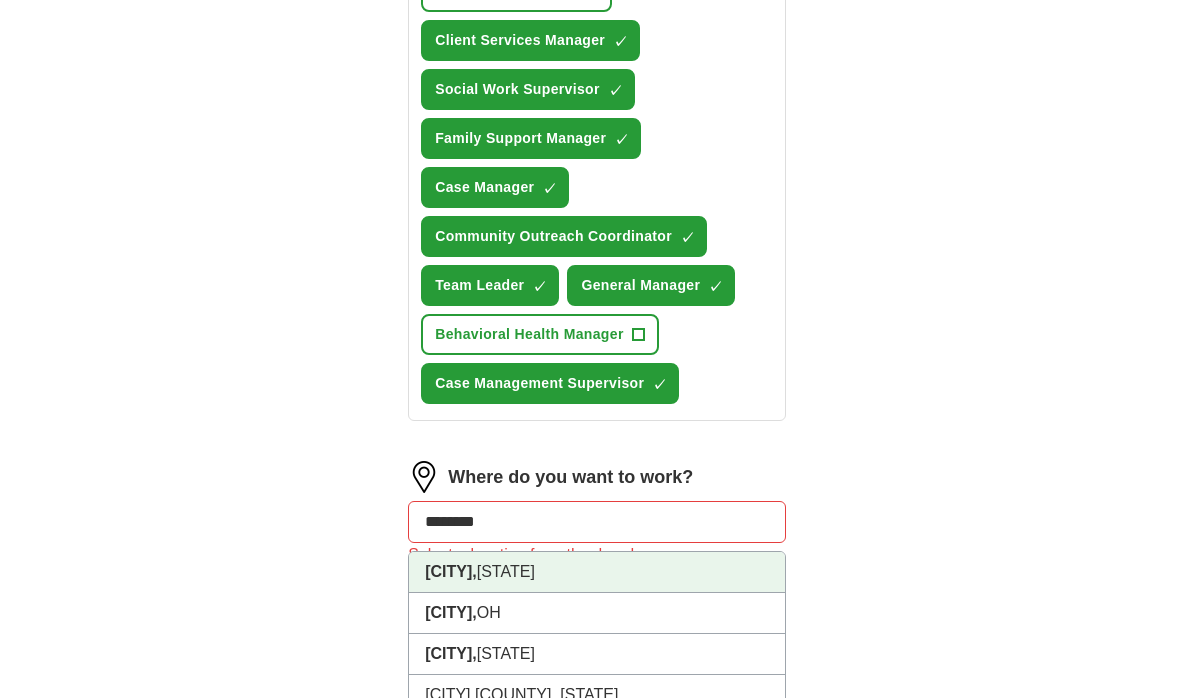 click on "[CITY],  [STATE]" at bounding box center (597, 572) 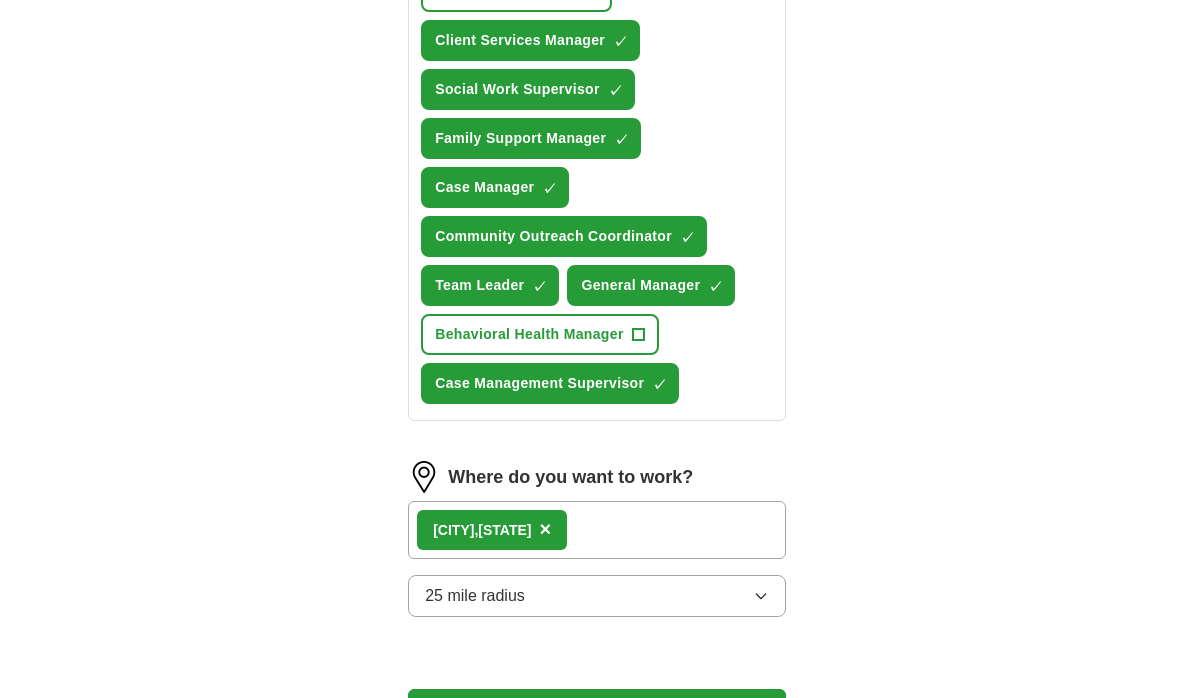 click on "25 mile radius" at bounding box center [597, 596] 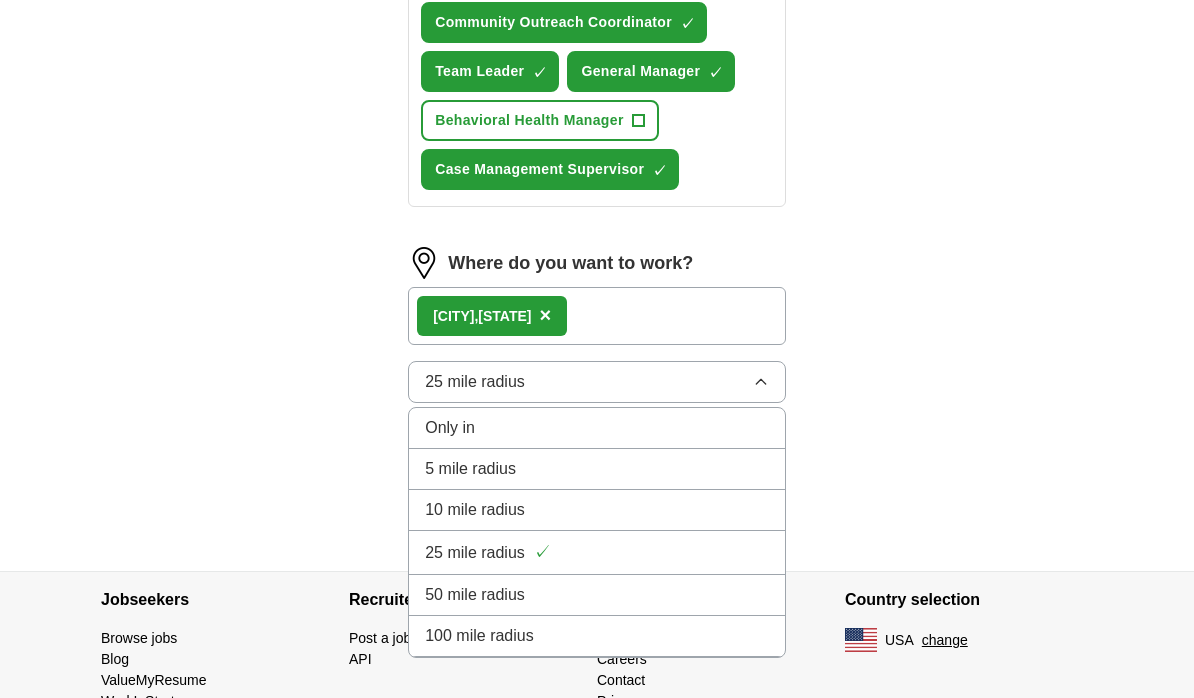 scroll, scrollTop: 1128, scrollLeft: 0, axis: vertical 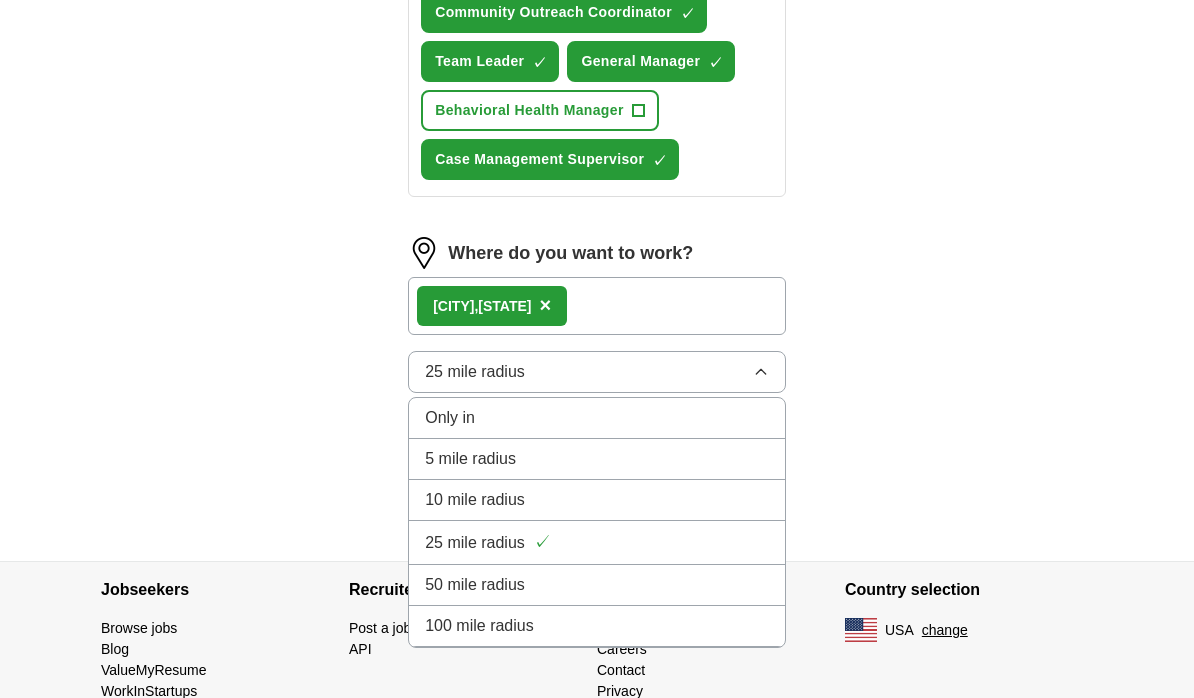 click on "ApplyIQ Let  ApplyIQ  do the hard work of searching and applying for jobs. Just tell us what you're looking for, and we'll do the rest. Select a resume [NAME] [DATE].pdf [DATE], [TIME] Upload a different  resume By uploading your  resume  you agree to our   T&Cs   and   Privacy Notice . First Name *** Last Name ***** What job are you looking for? Enter or select a minimum of 3 job titles (4-8 recommended) Specialist + Program Director + Operations Manager + Client Services Manager ✓ × Social Work Supervisor ✓ × Family Support Manager ✓ × Case Manager ✓ × Community Outreach Coordinator ✓ × Team Leader ✓ × General Manager ✓ × Behavioral Health Manager + Case Management Supervisor ✓ × Where do you want to work? [CITY],  [STATE] × 25 mile radius Only in 5 mile radius 10 mile radius 25 mile radius ✓ 50 mile radius 100 mile radius Start applying for jobs By registering, you consent to us applying to suitable jobs for you" at bounding box center [597, -253] 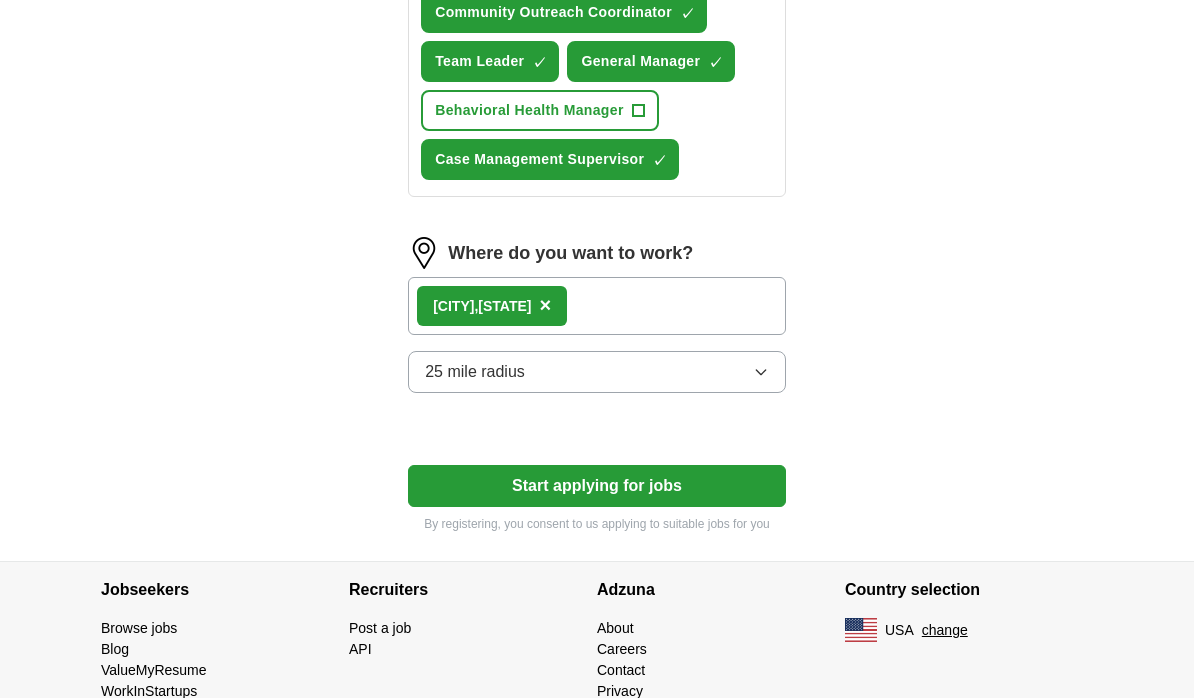 scroll, scrollTop: 1128, scrollLeft: 0, axis: vertical 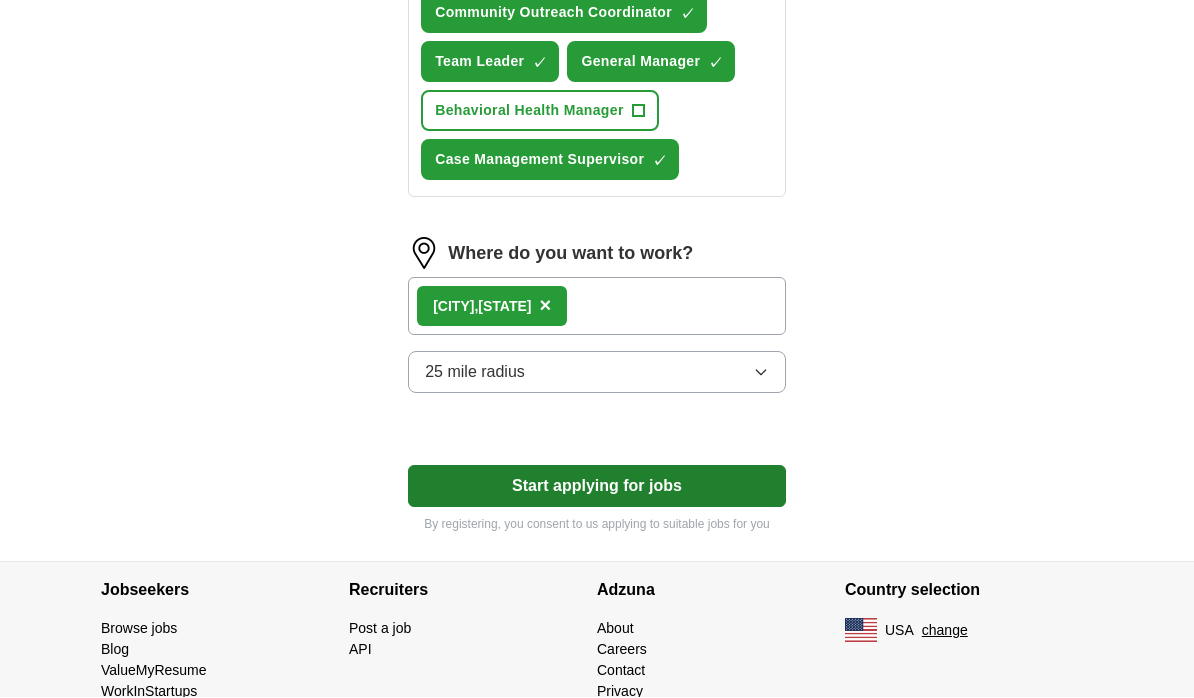 click on "Start applying for jobs" at bounding box center [597, 487] 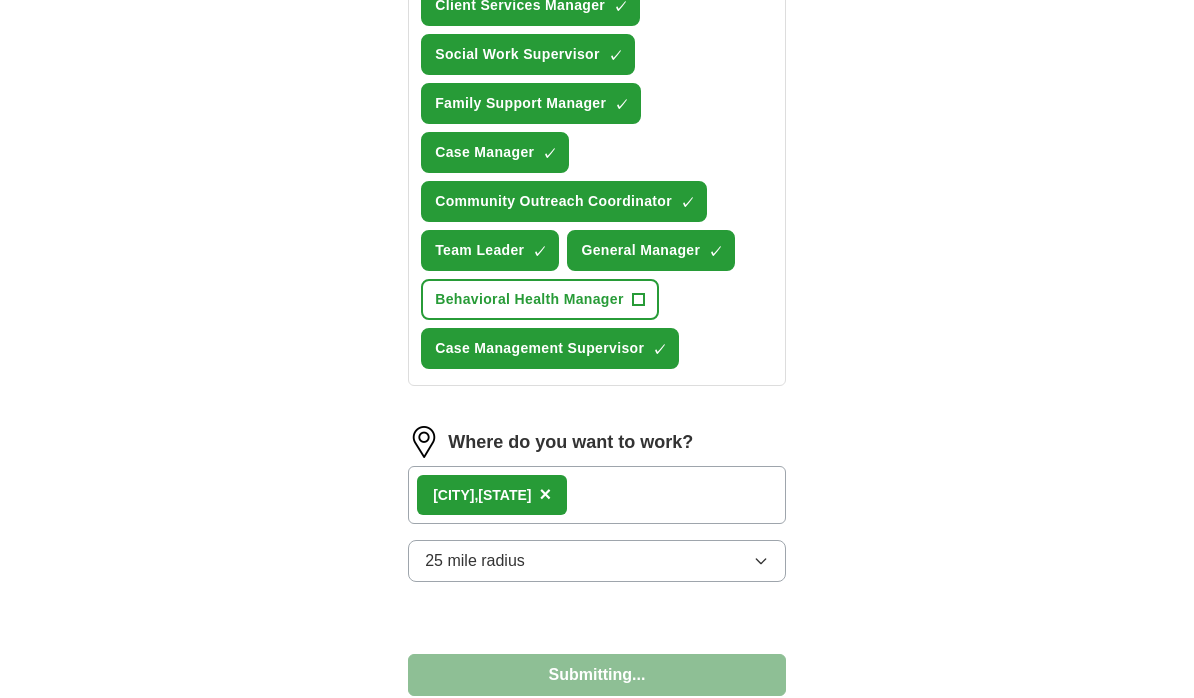 select on "**" 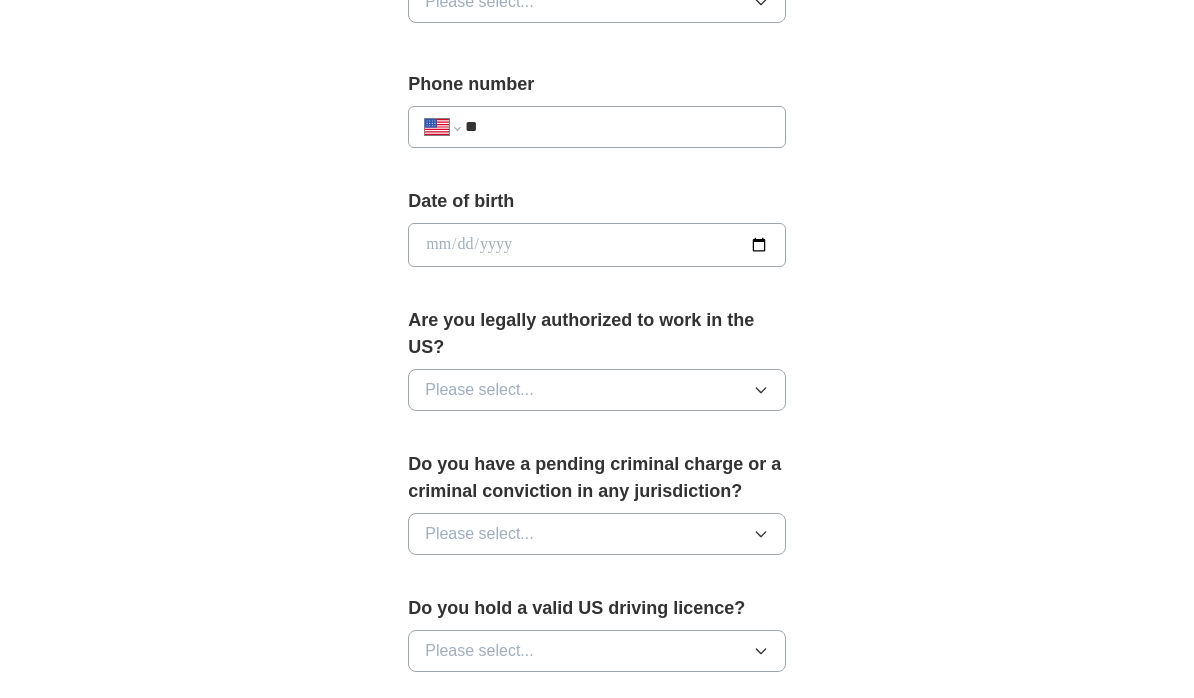 scroll, scrollTop: 865, scrollLeft: 0, axis: vertical 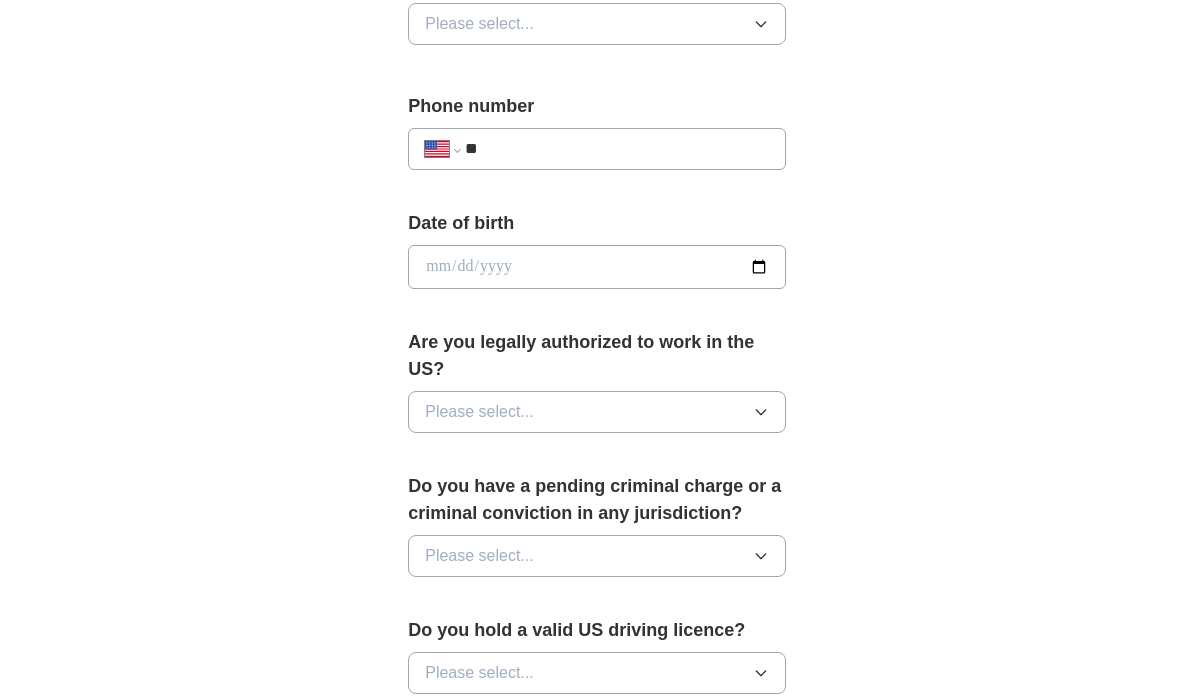 click on "**" at bounding box center (617, 150) 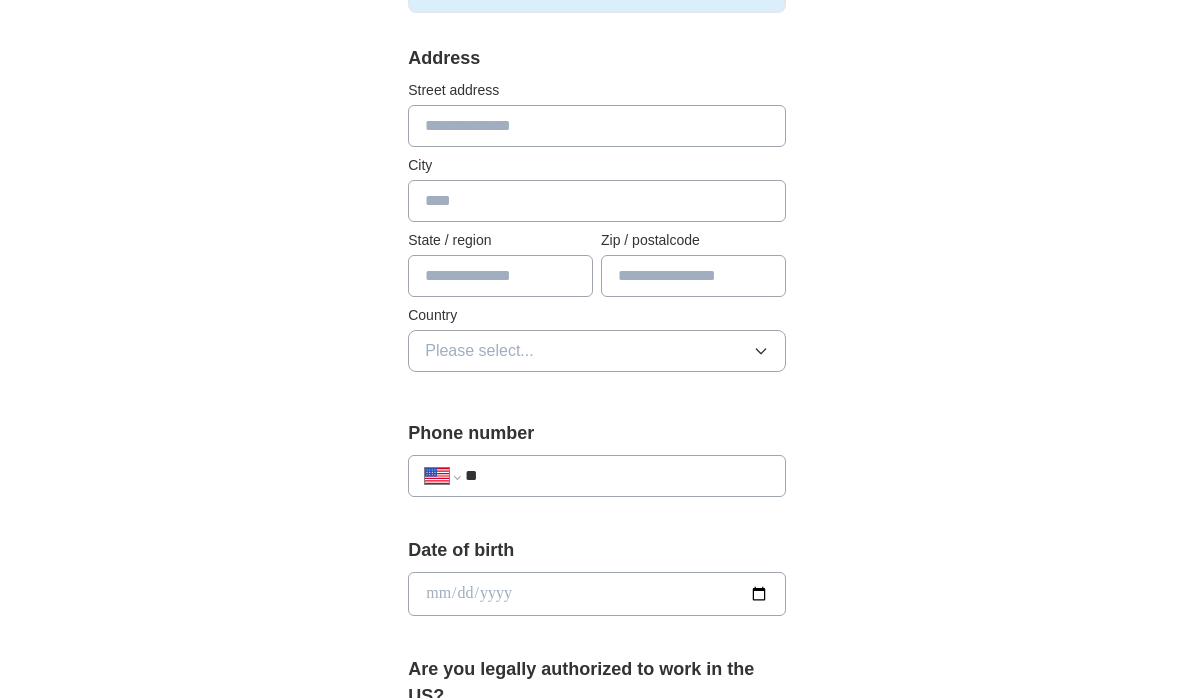 scroll, scrollTop: 394, scrollLeft: 0, axis: vertical 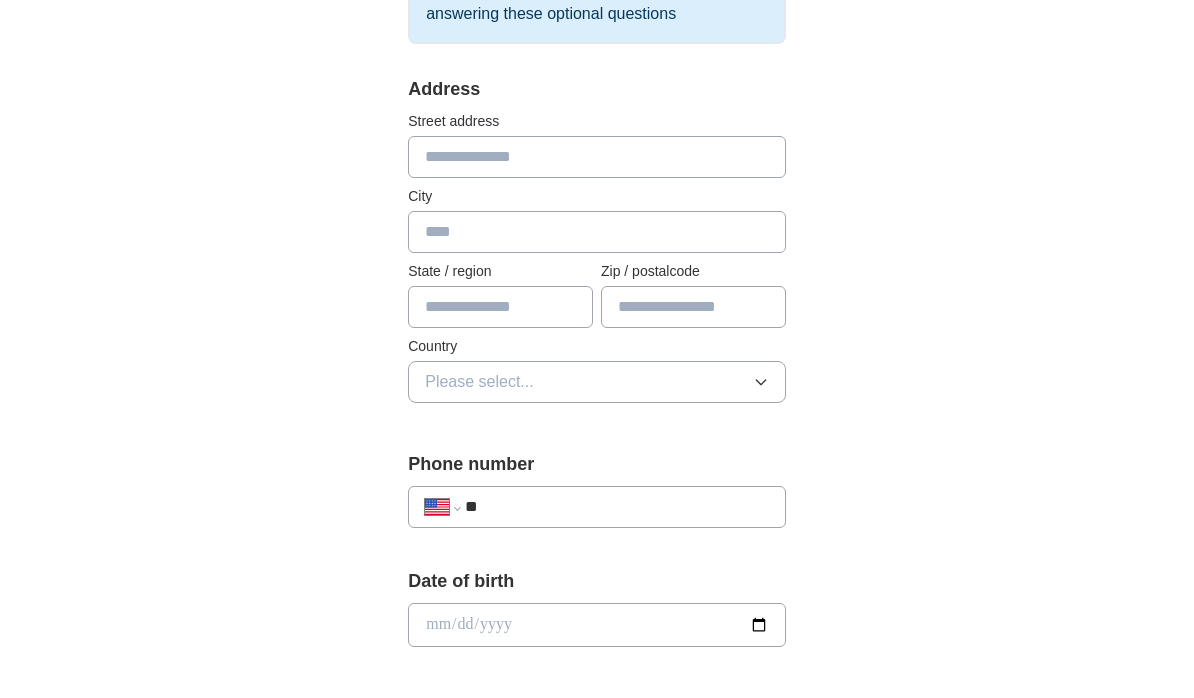 click at bounding box center [597, 162] 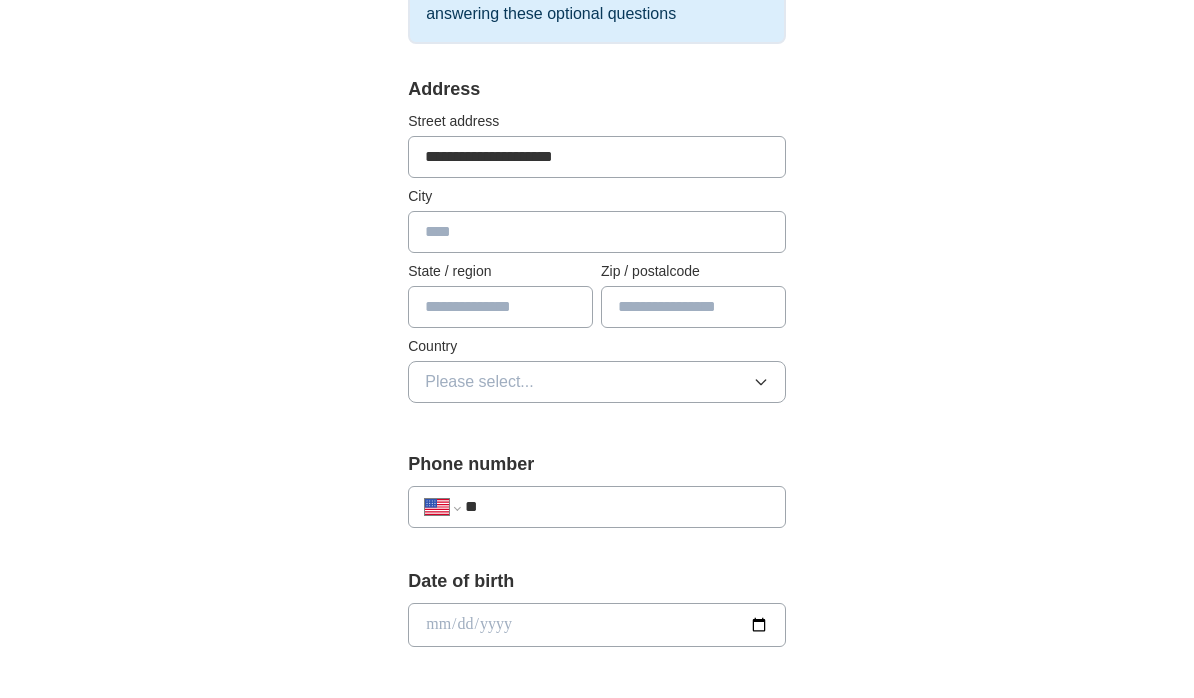 type on "**********" 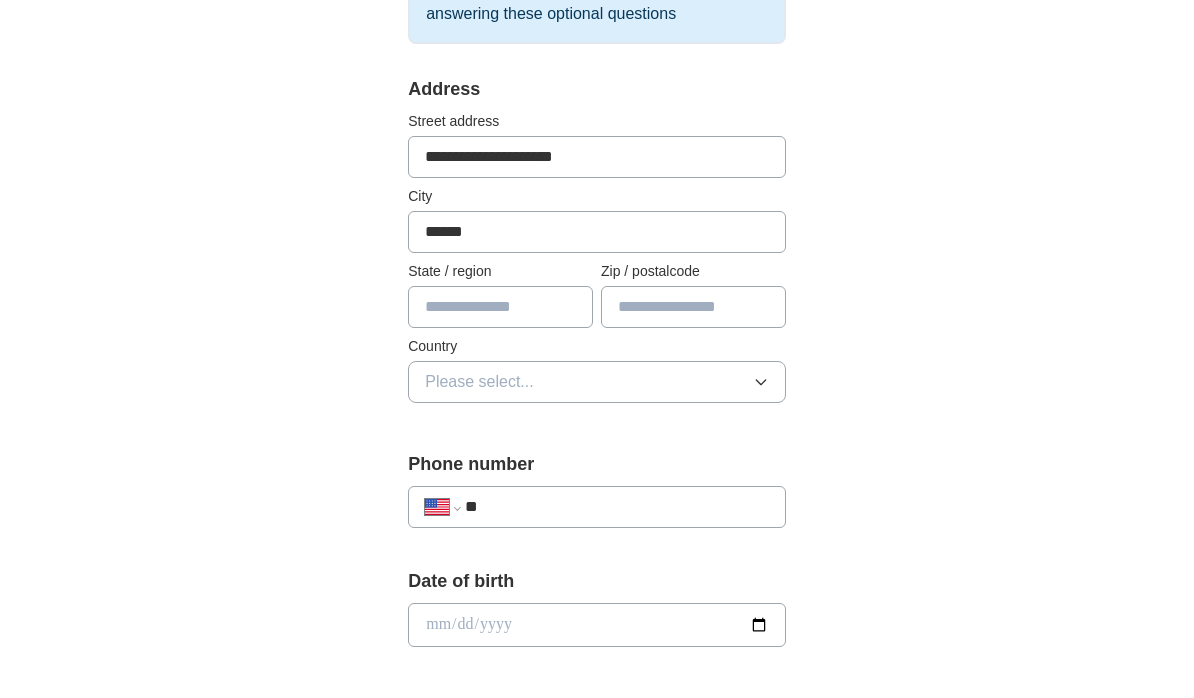 type on "******" 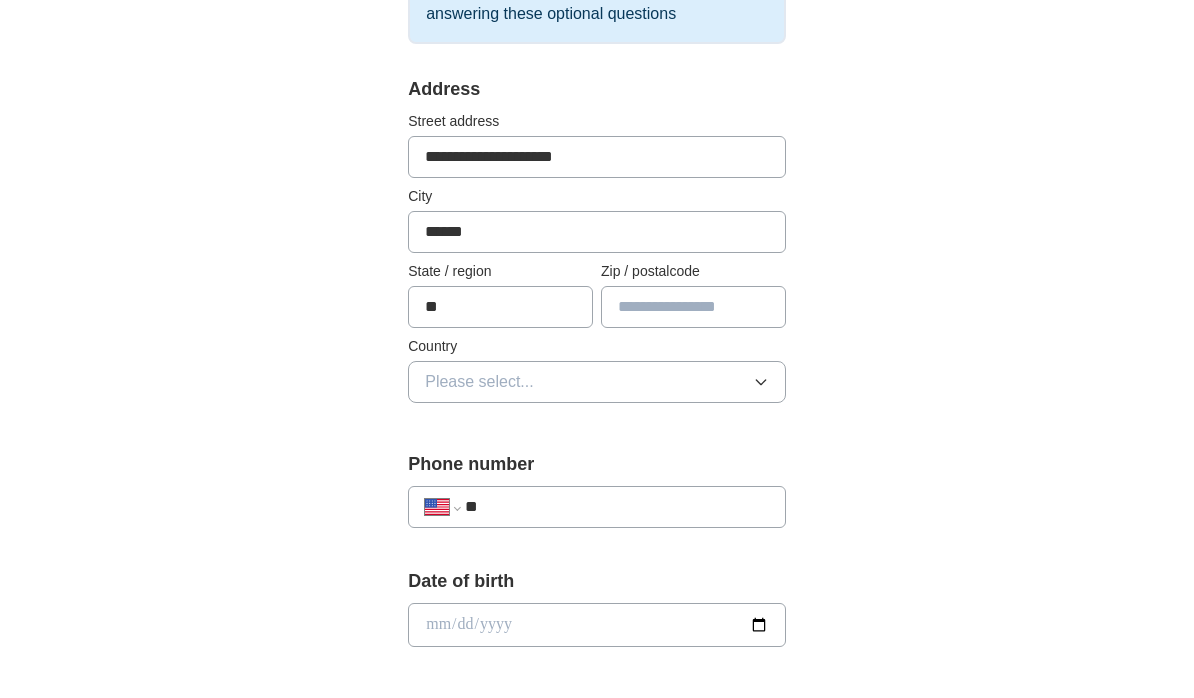 type on "**" 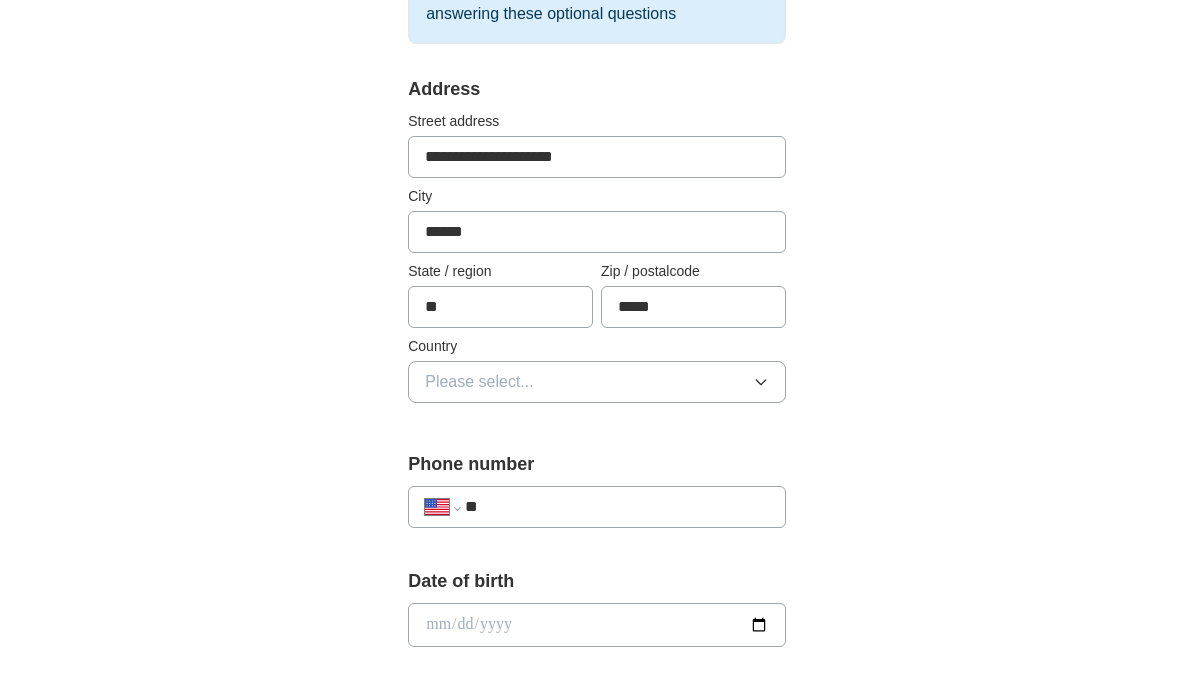 type on "*****" 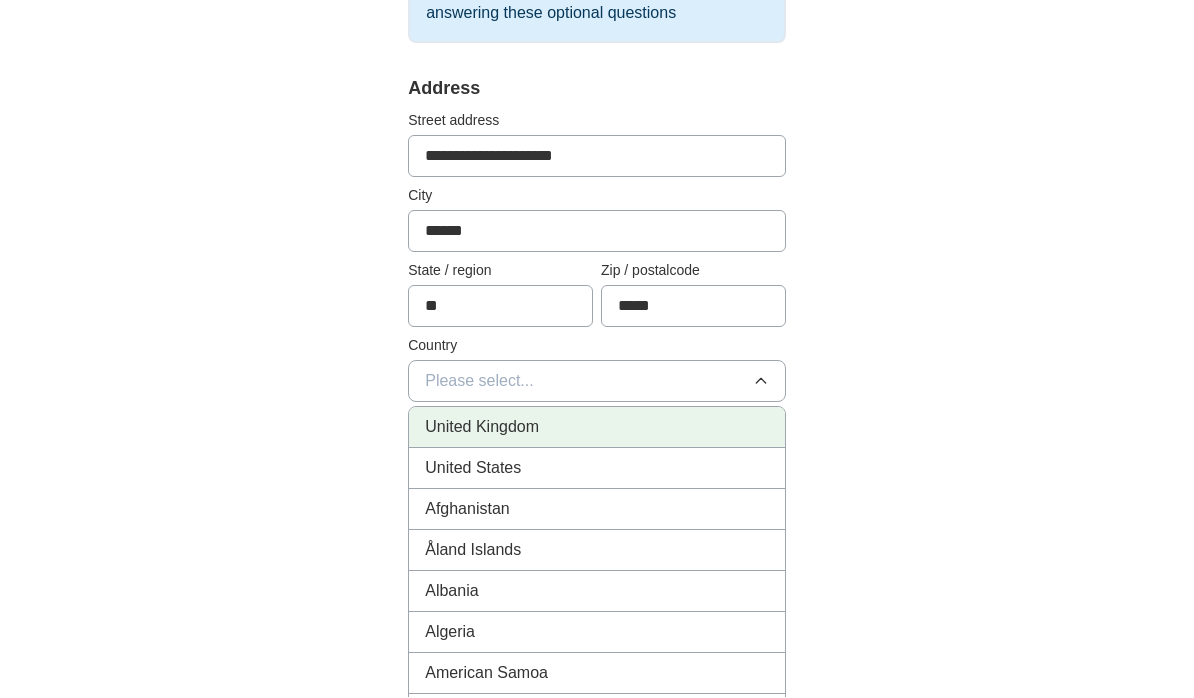 click on "United Kingdom" at bounding box center (597, 428) 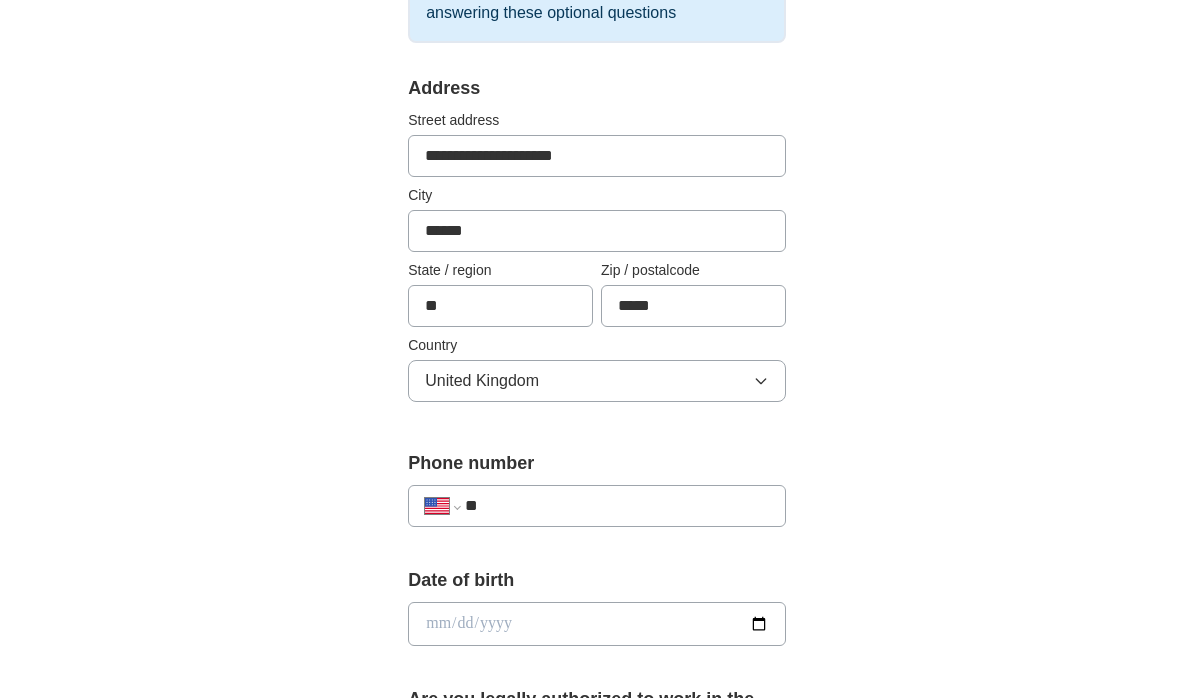 click 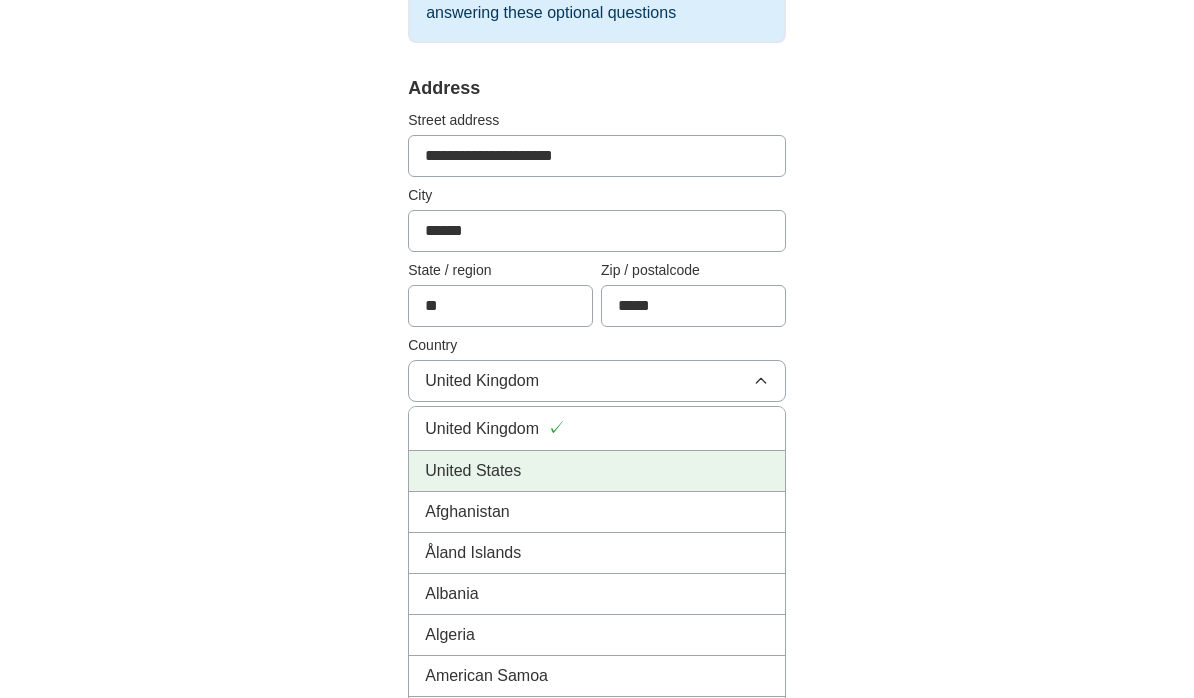 click on "United States" at bounding box center [597, 471] 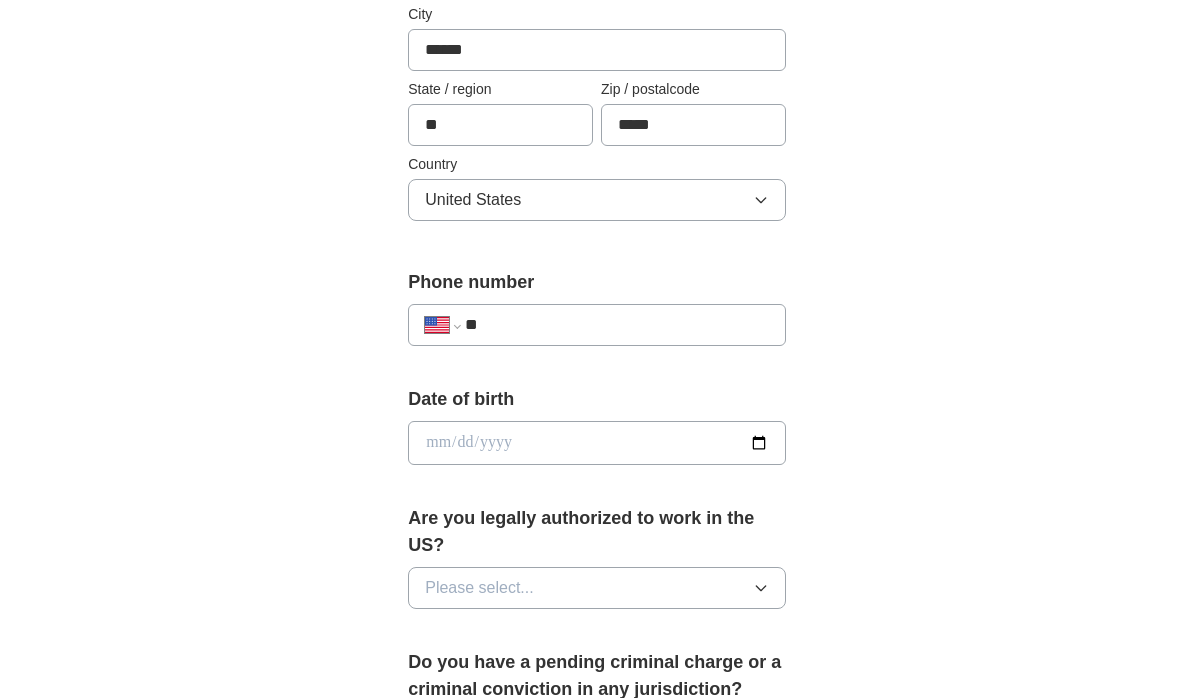 click on "**" at bounding box center (617, 326) 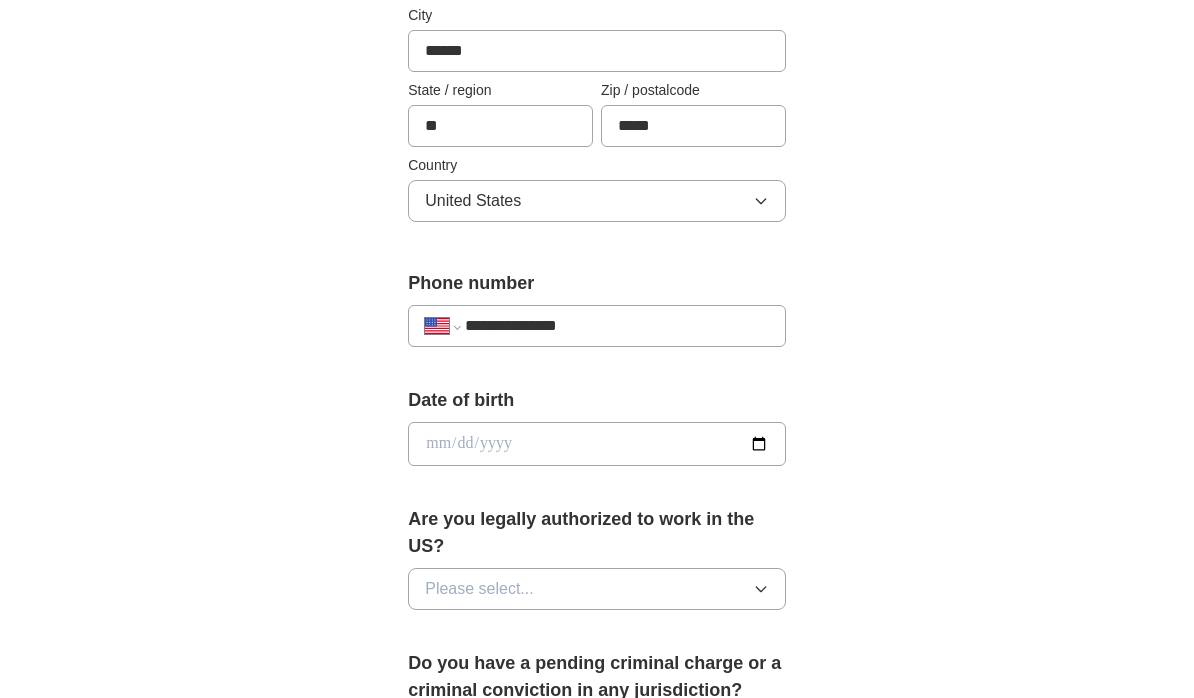 type on "**********" 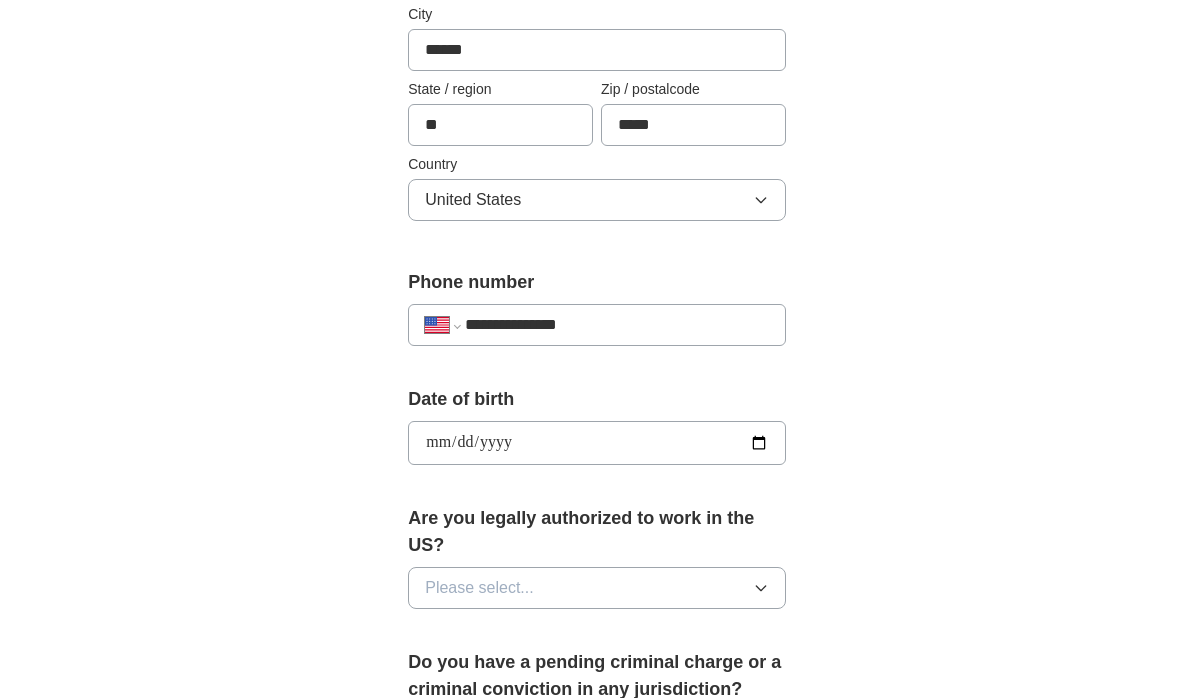 scroll, scrollTop: 581, scrollLeft: 0, axis: vertical 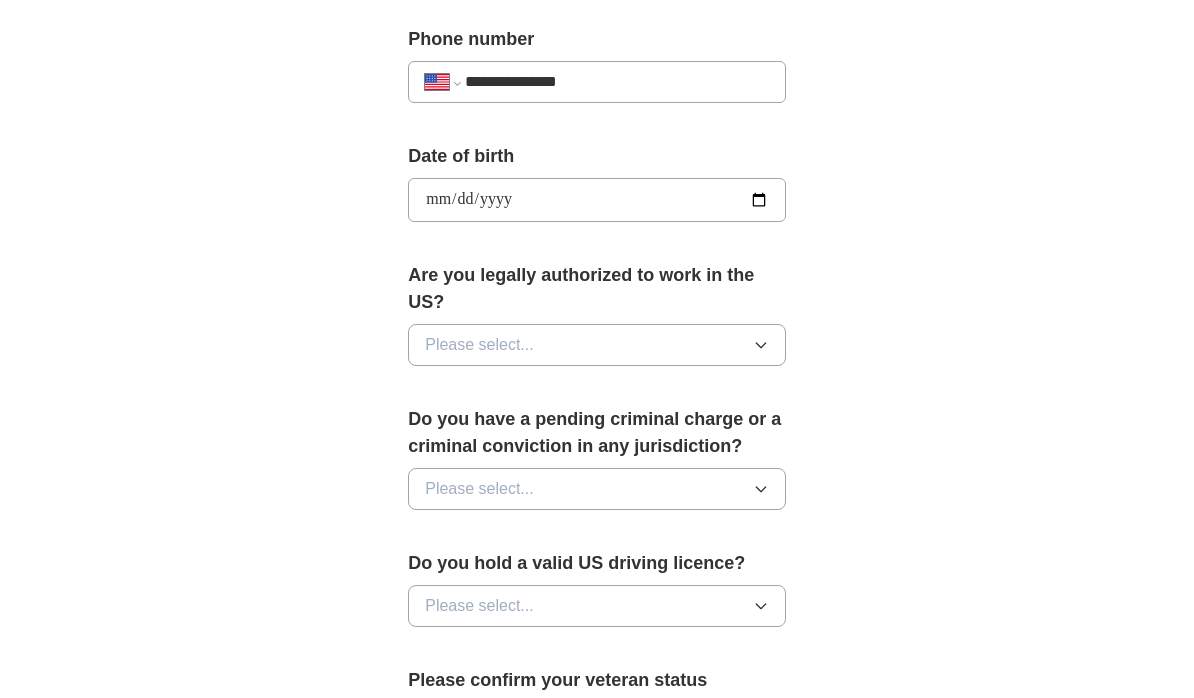 click on "Please select..." at bounding box center (597, 346) 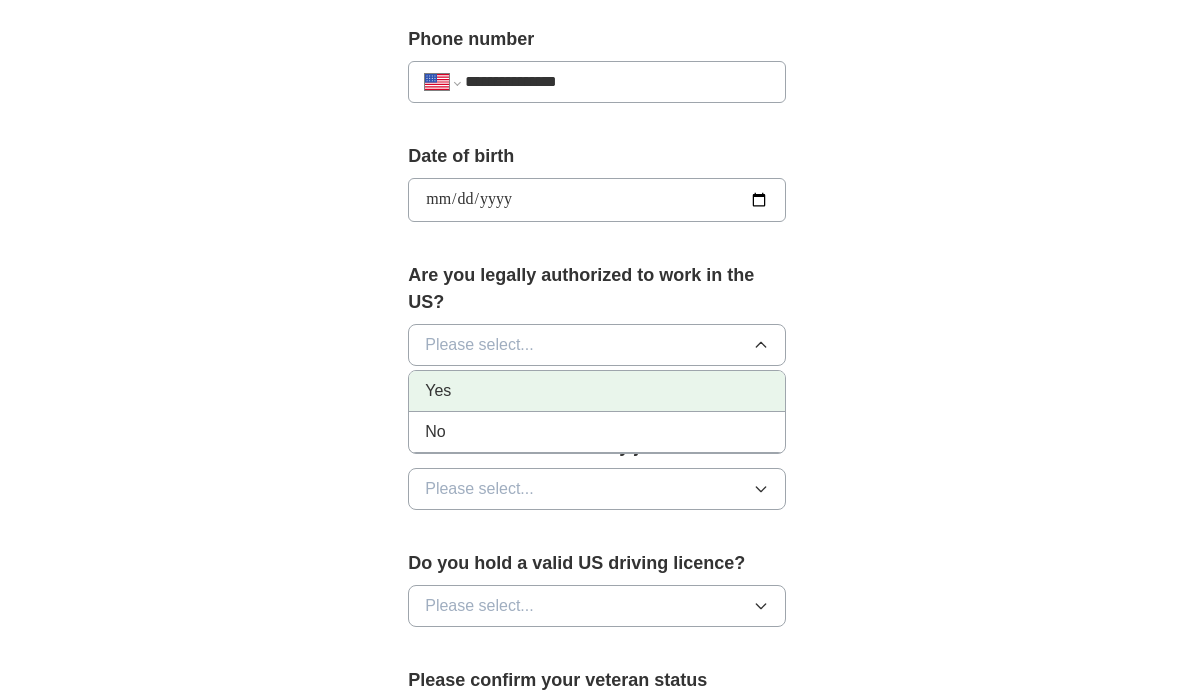 click on "Yes" at bounding box center (597, 391) 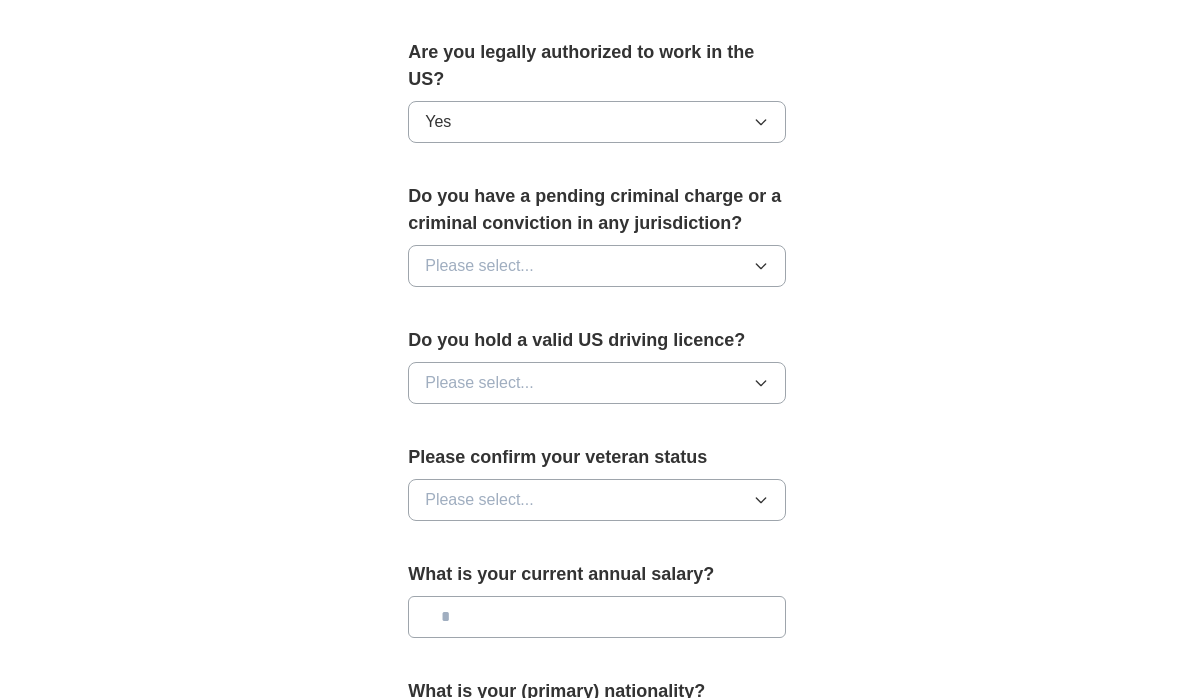 click on "Please select..." at bounding box center (597, 267) 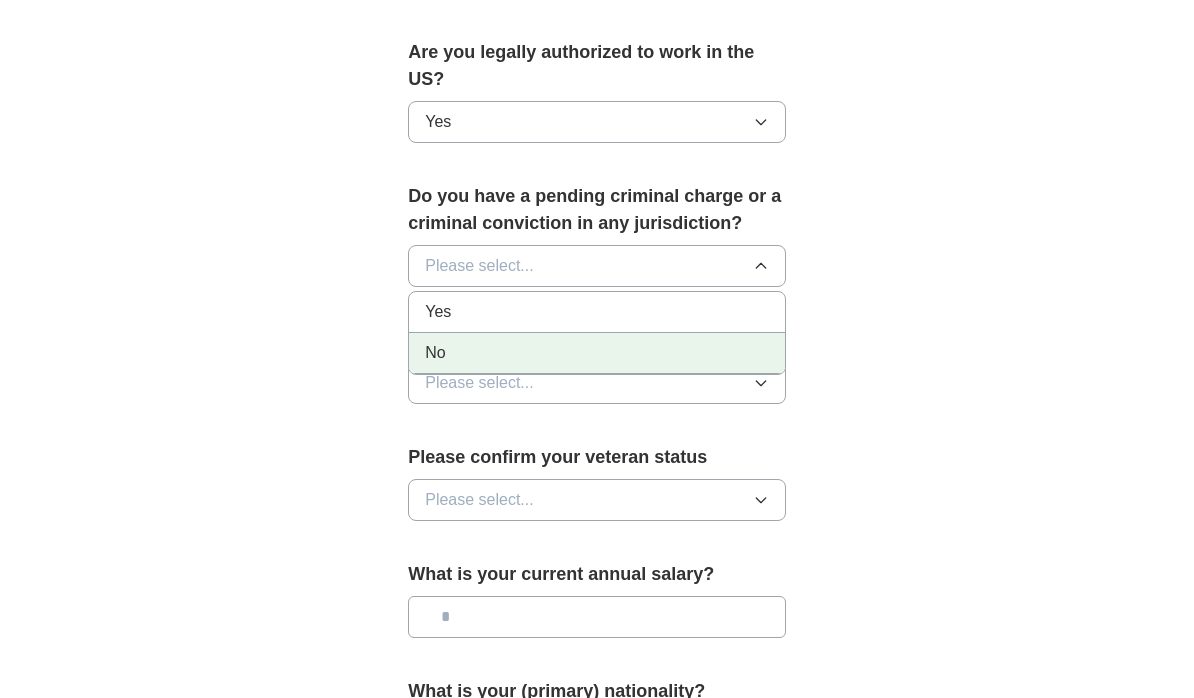 click on "No" at bounding box center [597, 353] 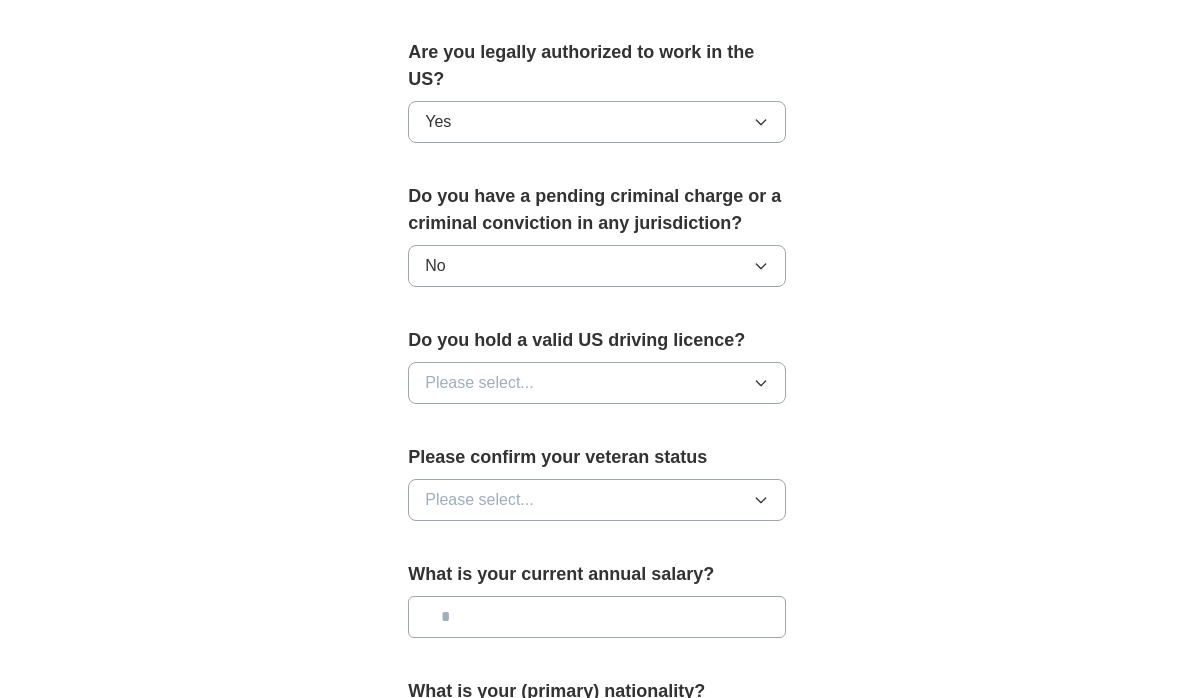 click on "Please select..." at bounding box center [597, 383] 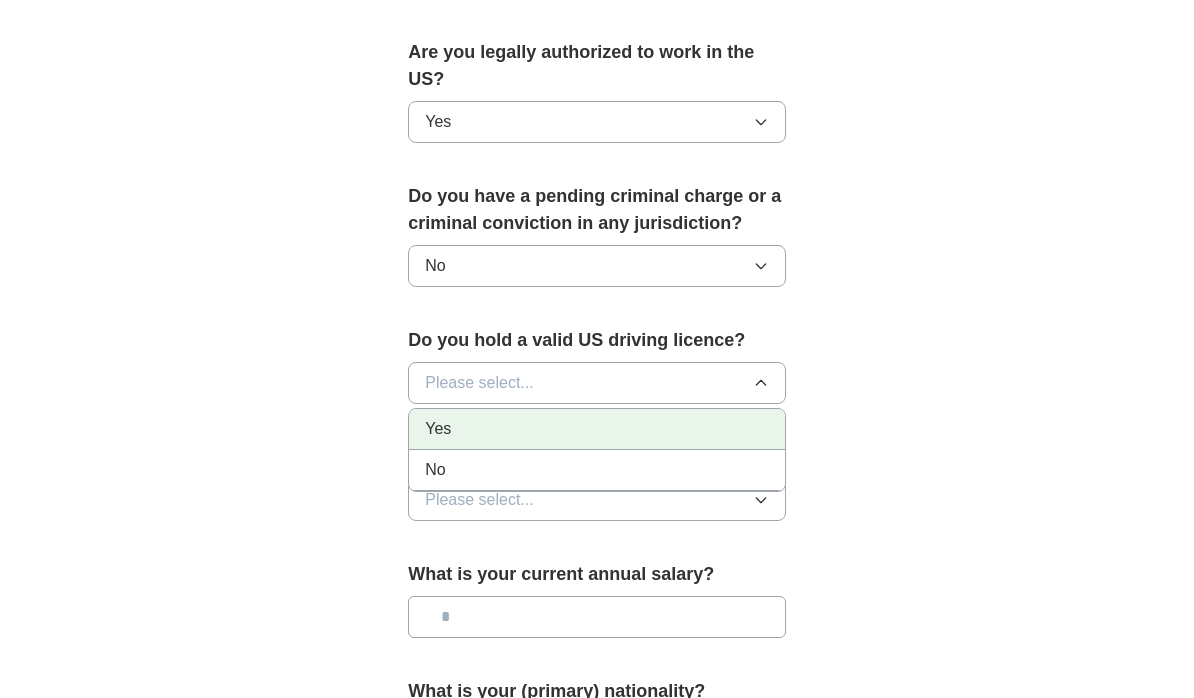 click on "Yes" at bounding box center [597, 429] 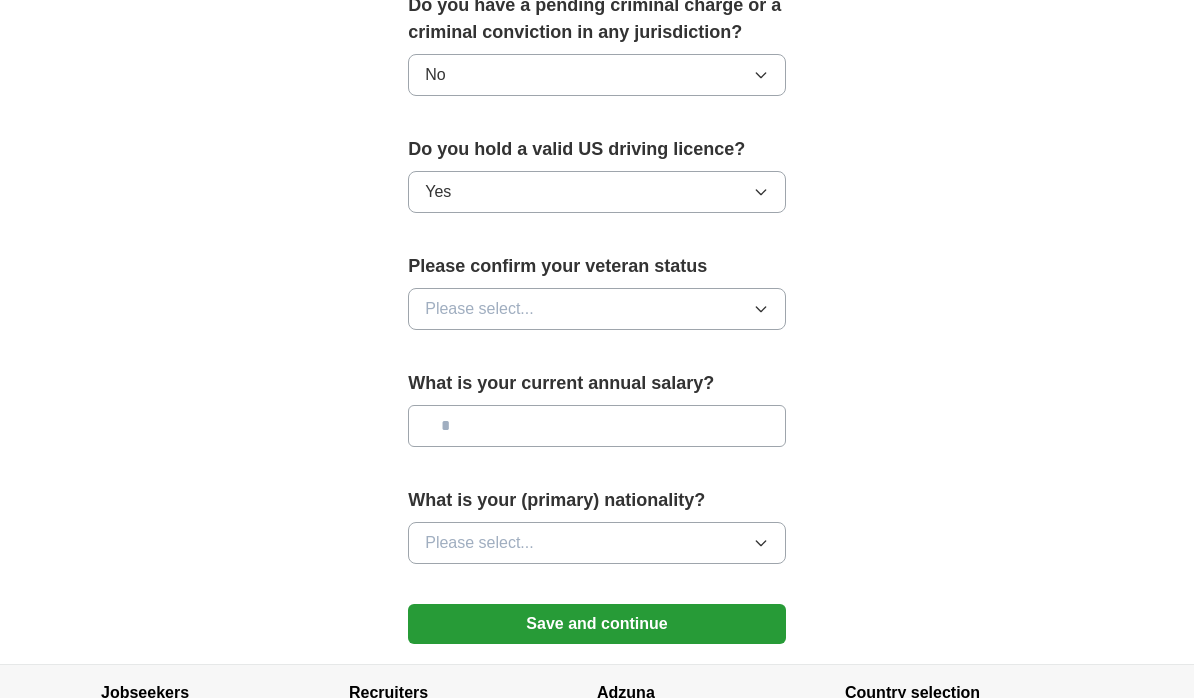 click 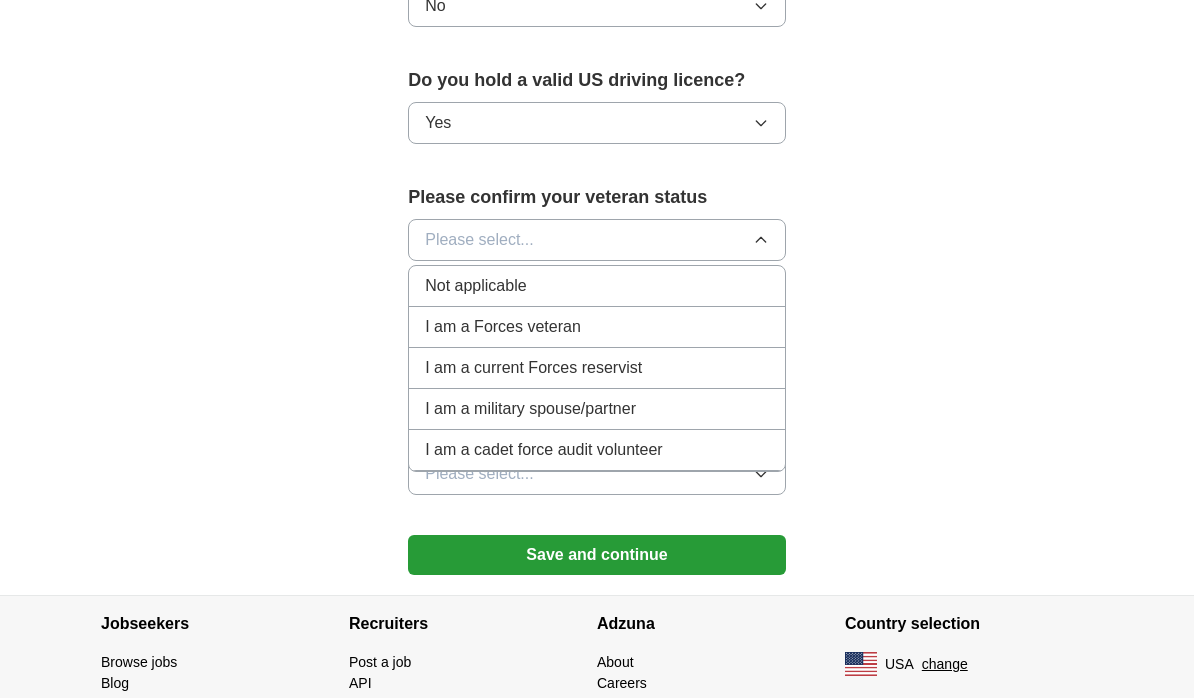 scroll, scrollTop: 1306, scrollLeft: 0, axis: vertical 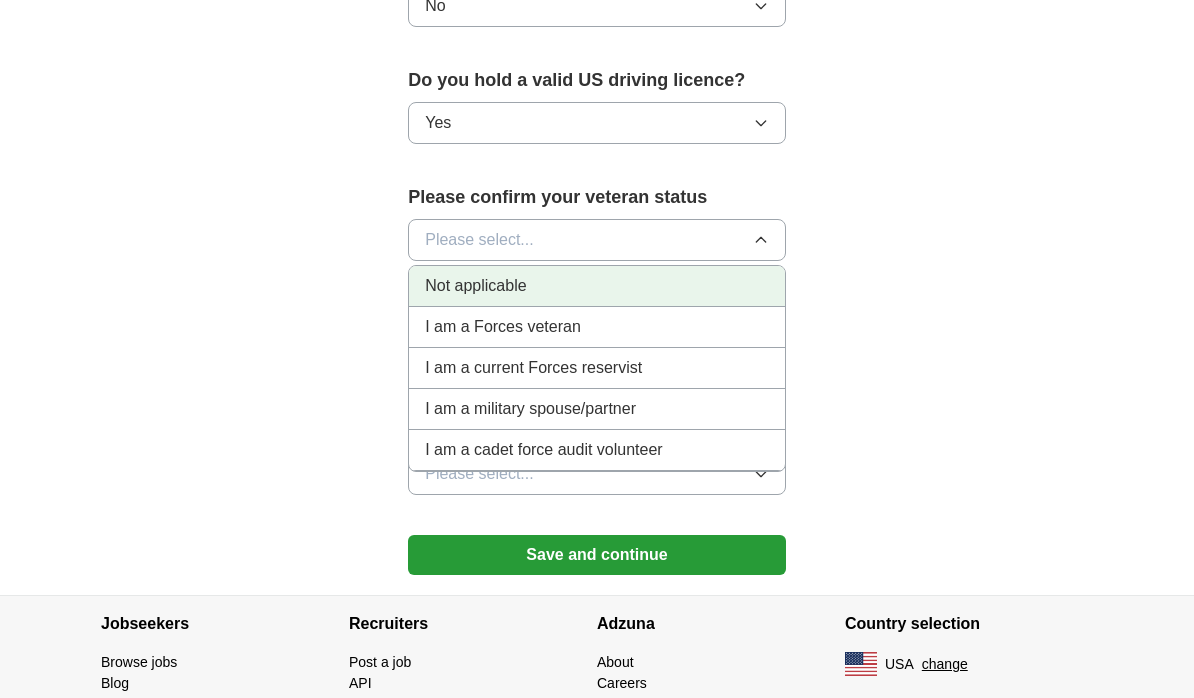 click on "Not applicable" at bounding box center [597, 287] 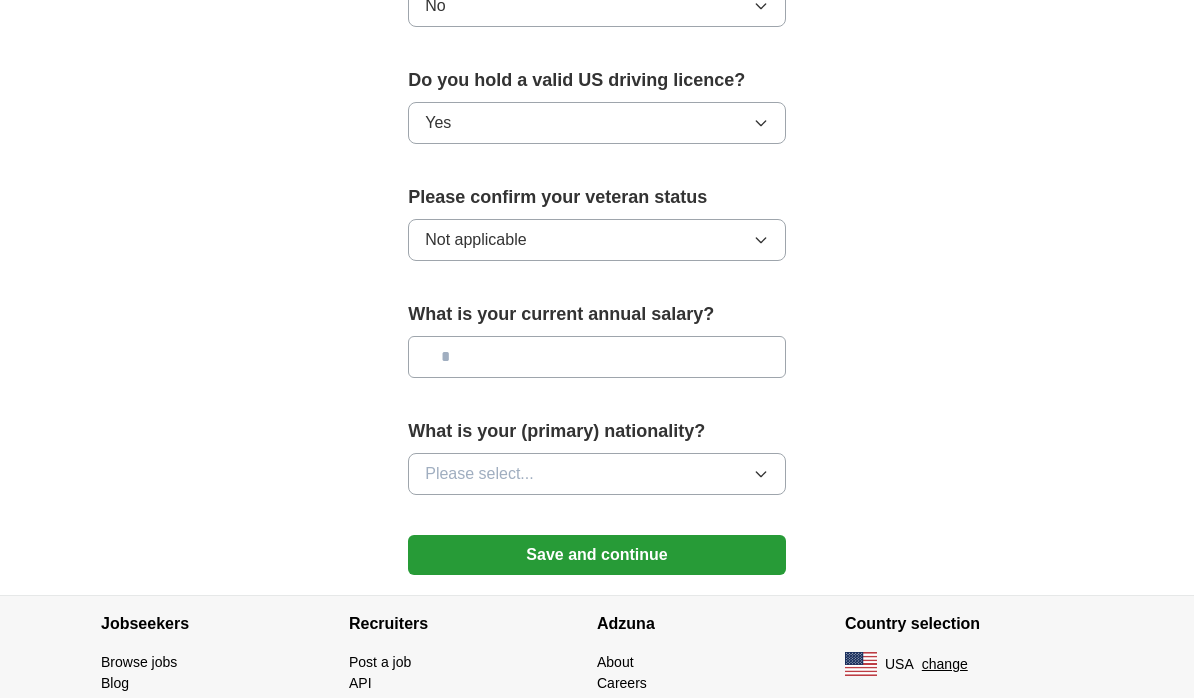 scroll, scrollTop: 1306, scrollLeft: 0, axis: vertical 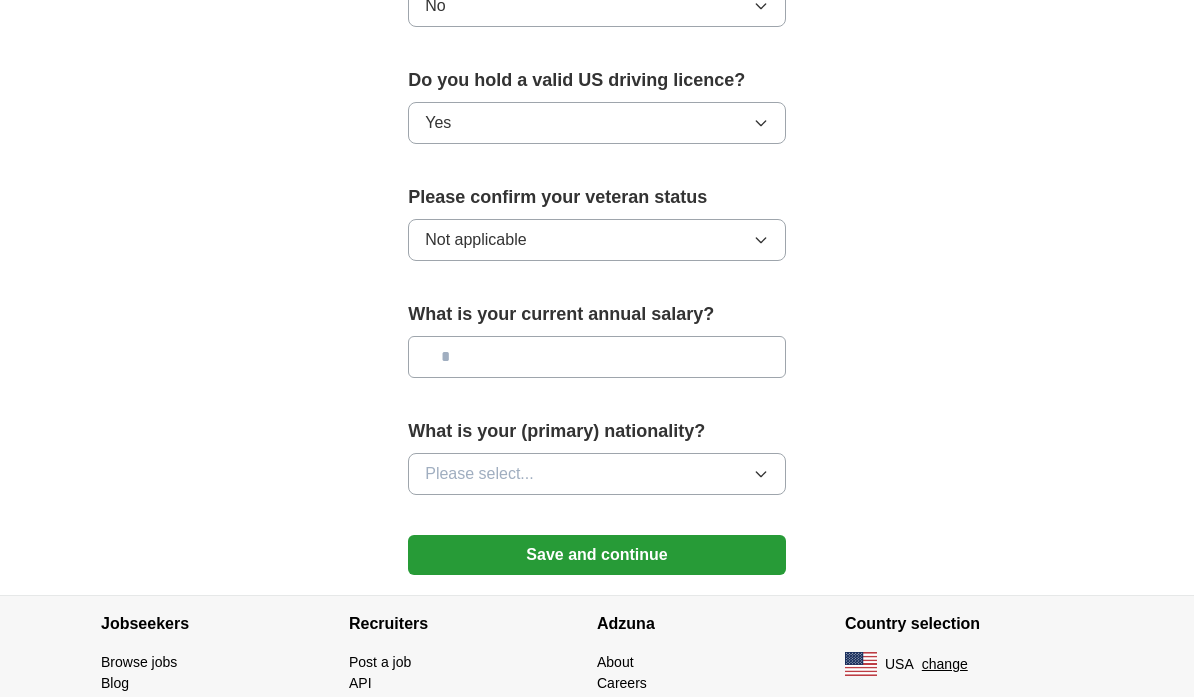 click at bounding box center [597, 358] 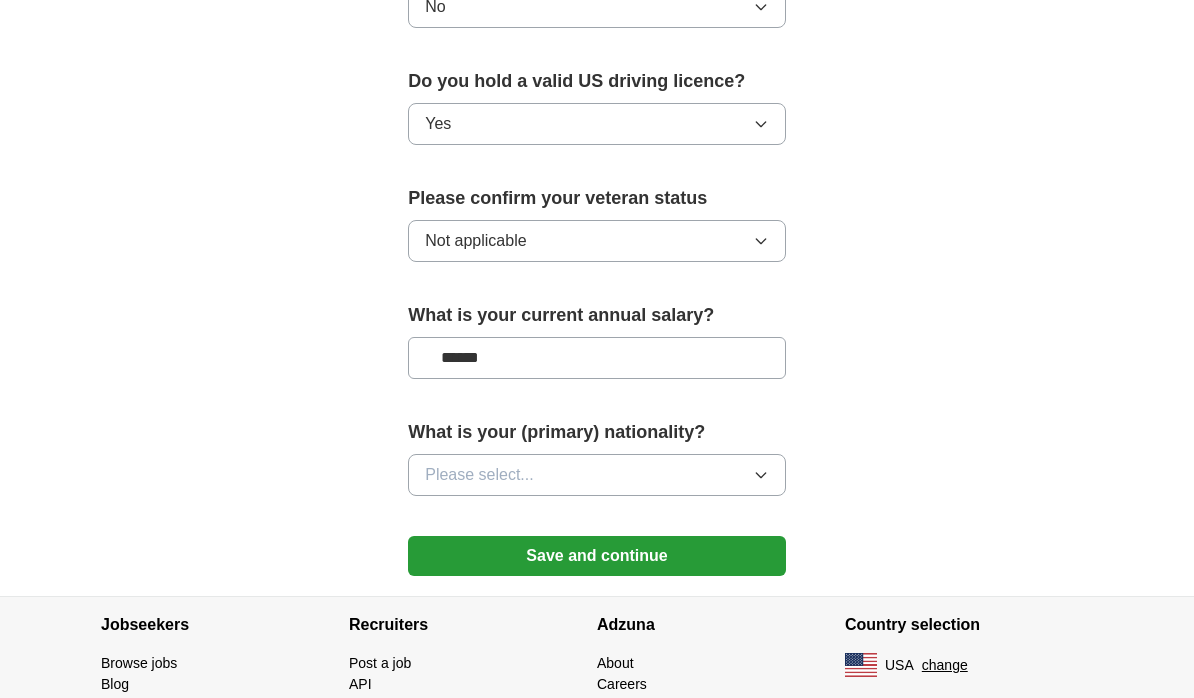type on "*******" 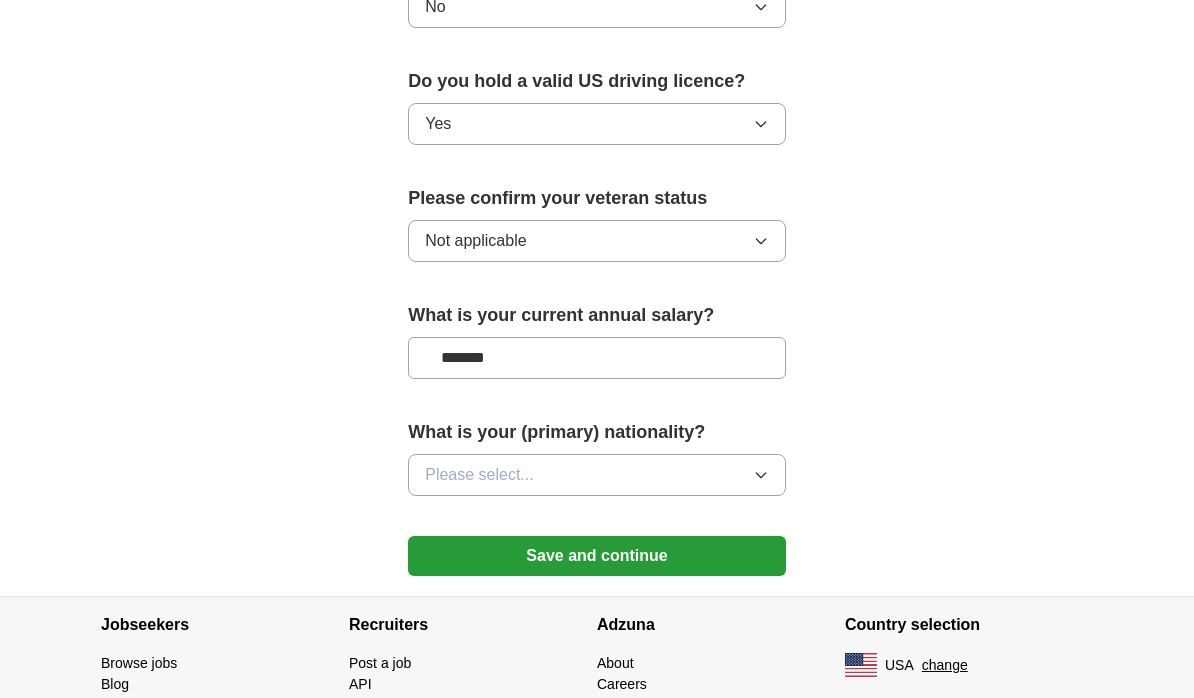 click on "Please select..." at bounding box center [597, 475] 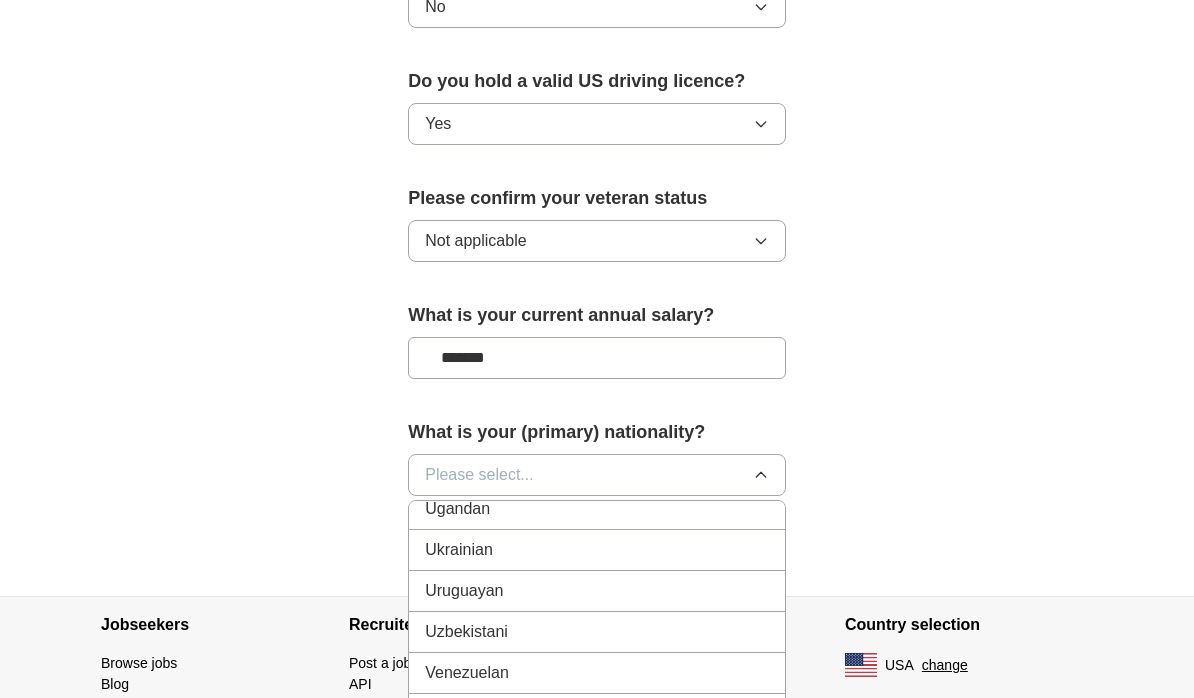 scroll, scrollTop: 7474, scrollLeft: 0, axis: vertical 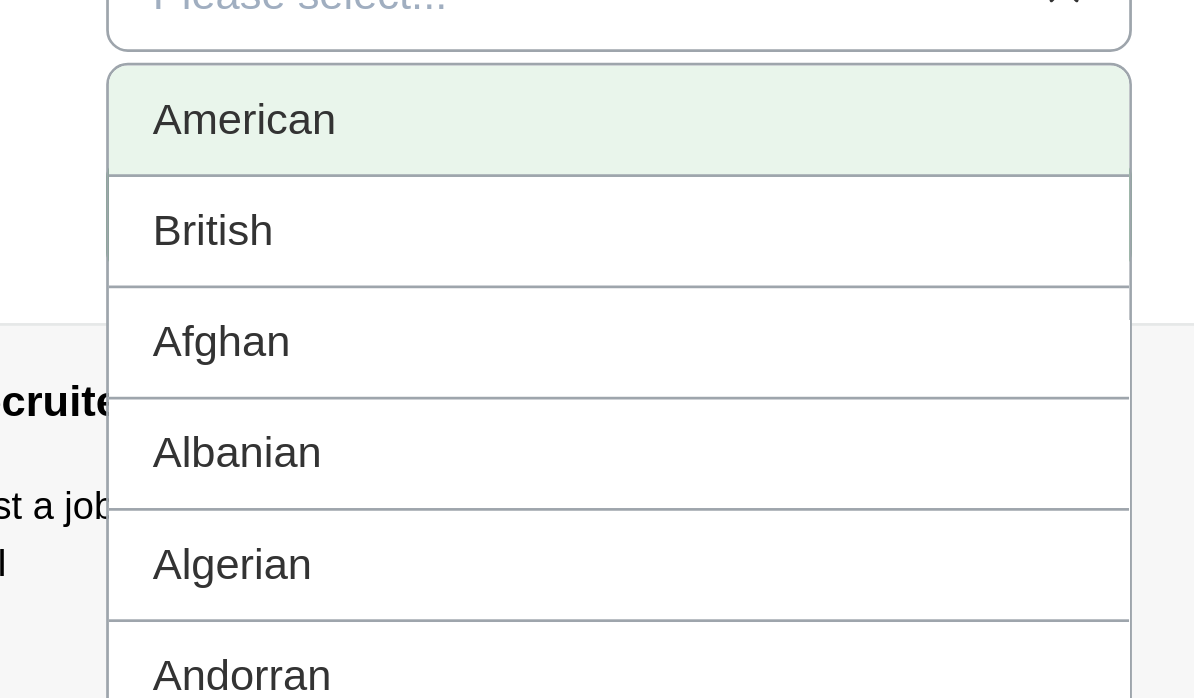 click on "American" at bounding box center (597, 403) 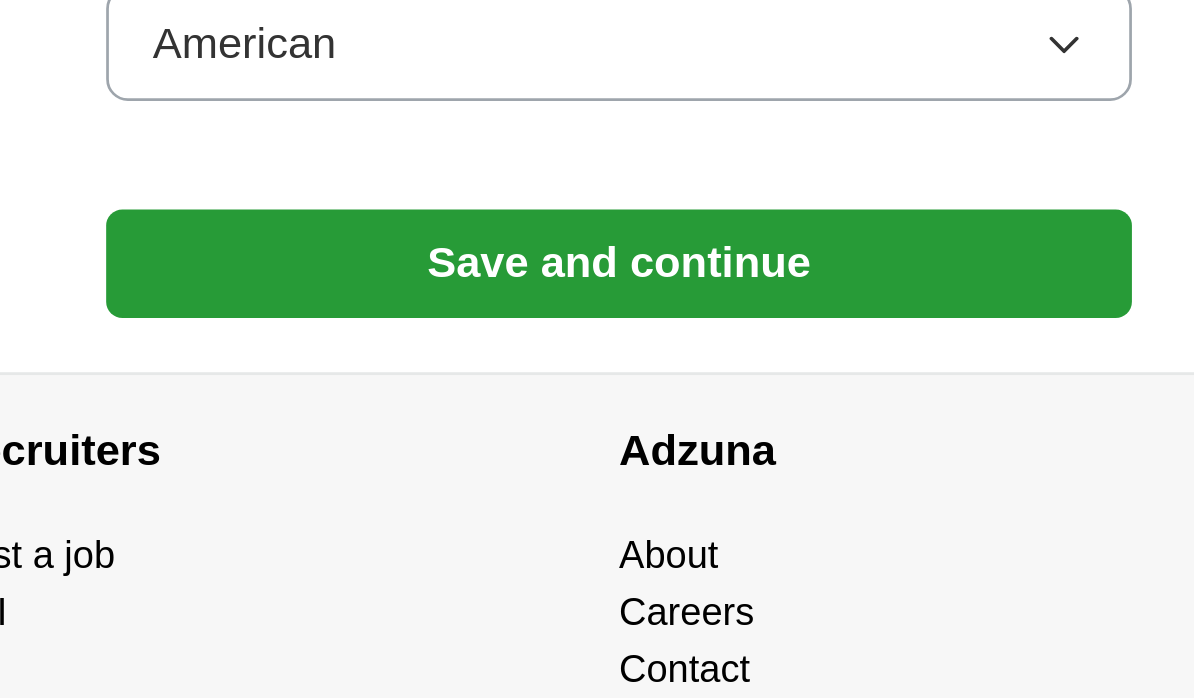 scroll, scrollTop: 1393, scrollLeft: 0, axis: vertical 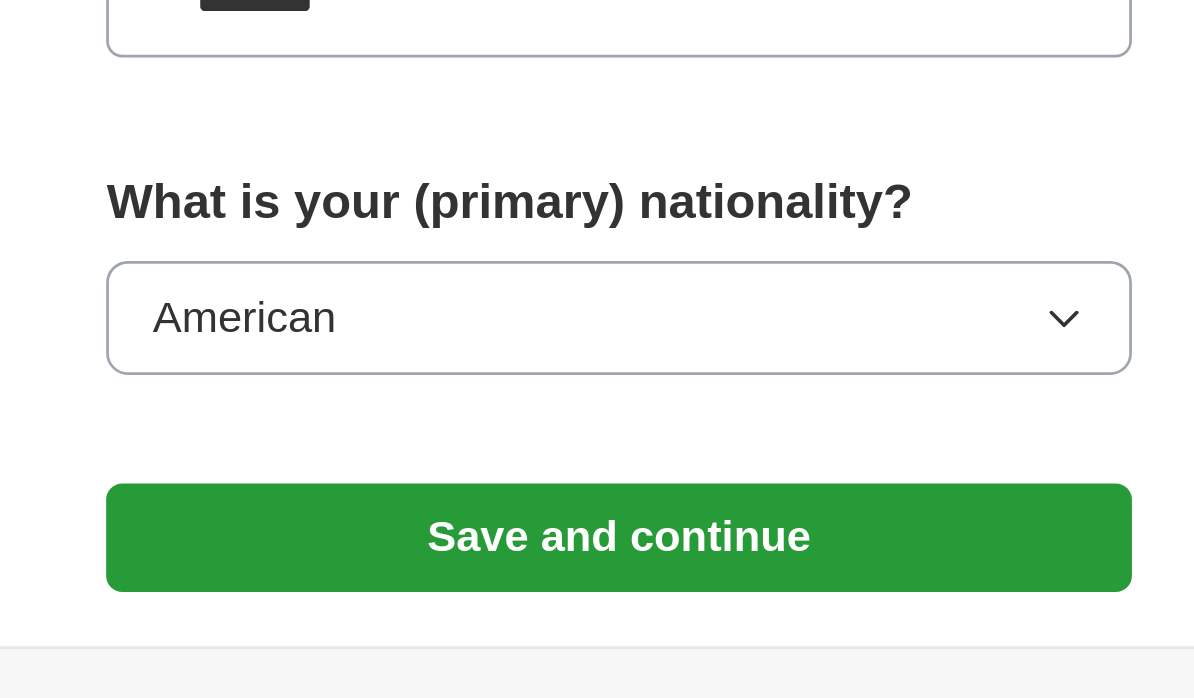click on "Save and continue" at bounding box center (597, 469) 